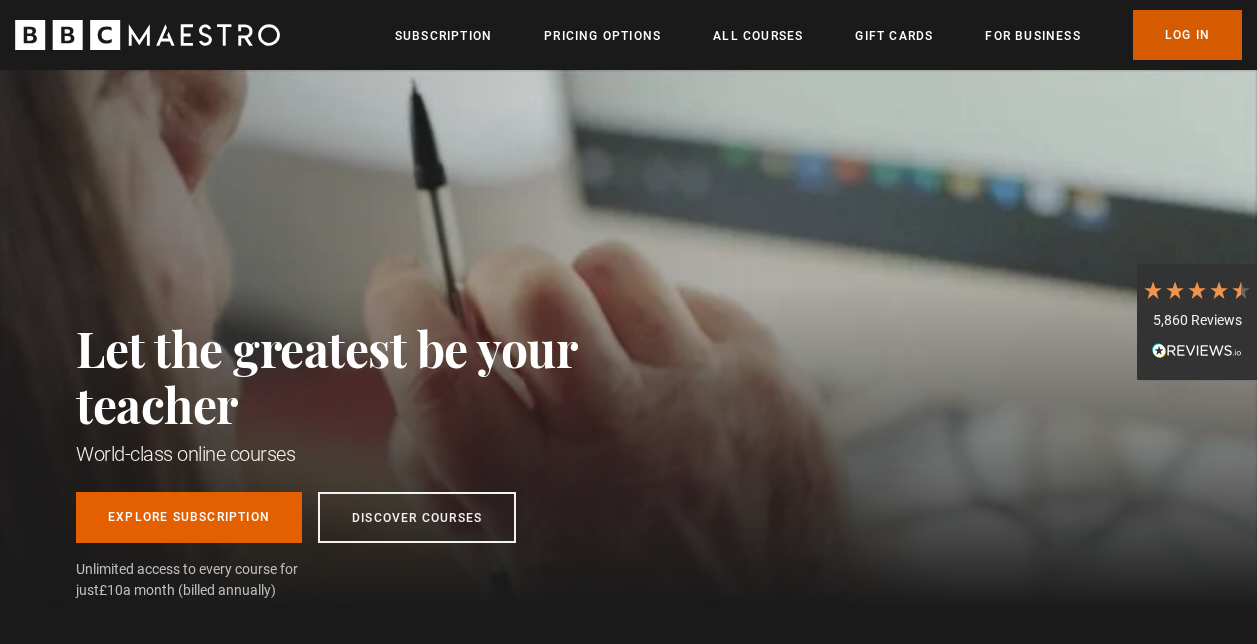 scroll, scrollTop: 0, scrollLeft: 0, axis: both 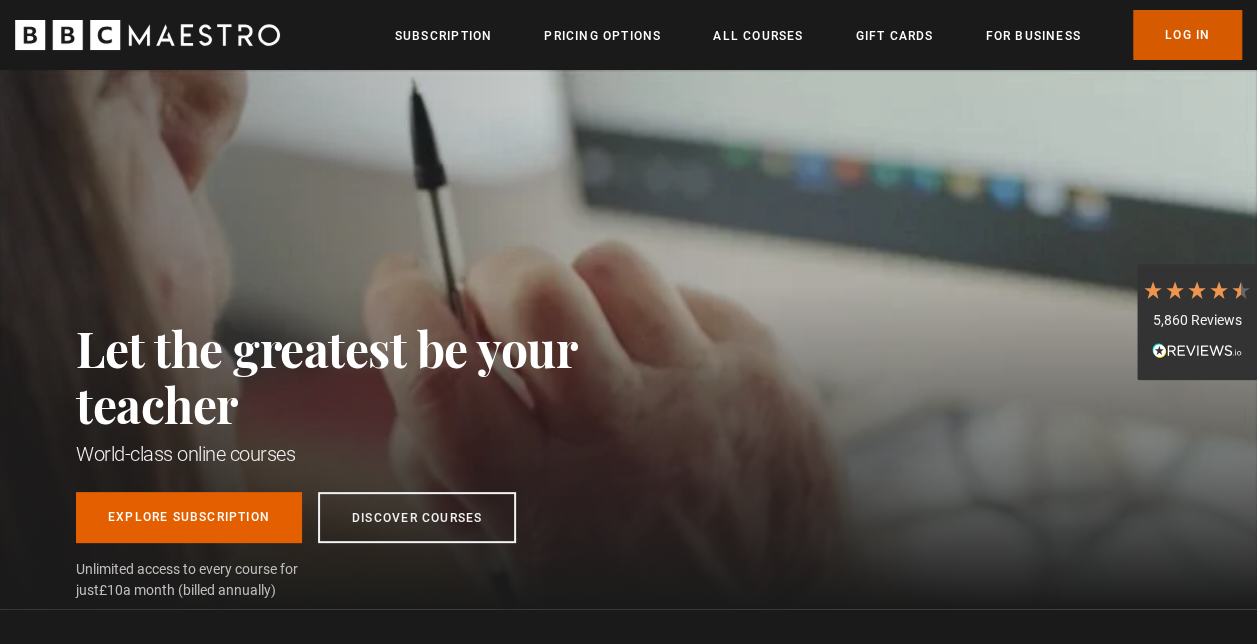 click on "Log In" at bounding box center (1187, 35) 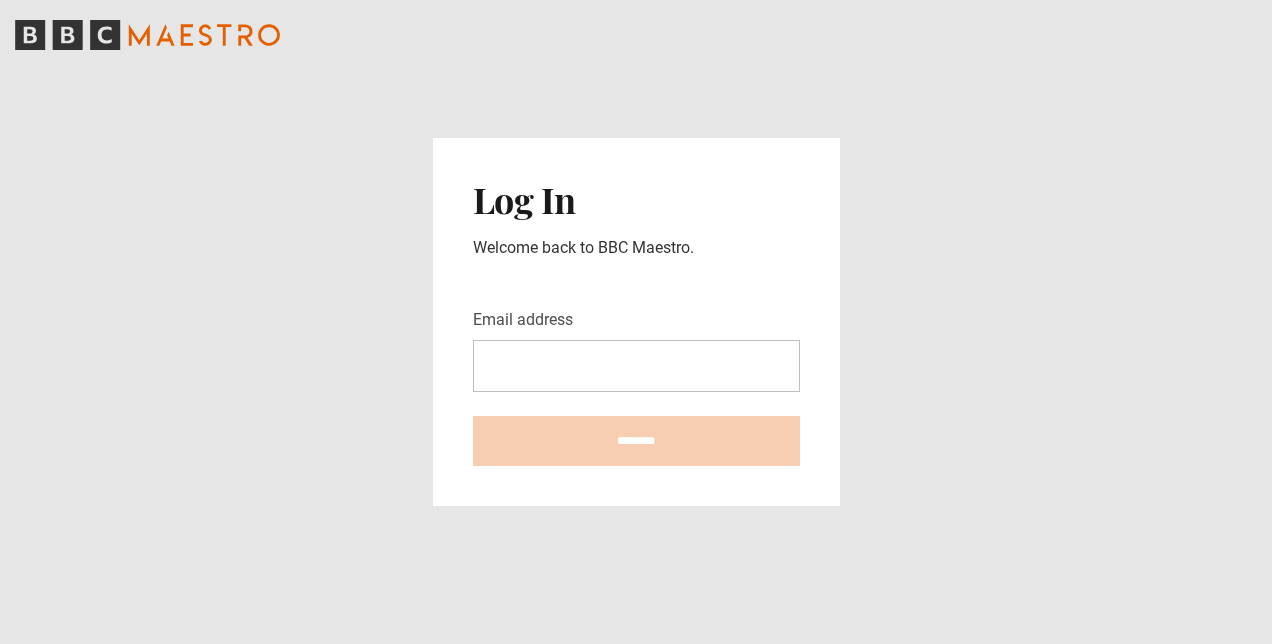scroll, scrollTop: 0, scrollLeft: 0, axis: both 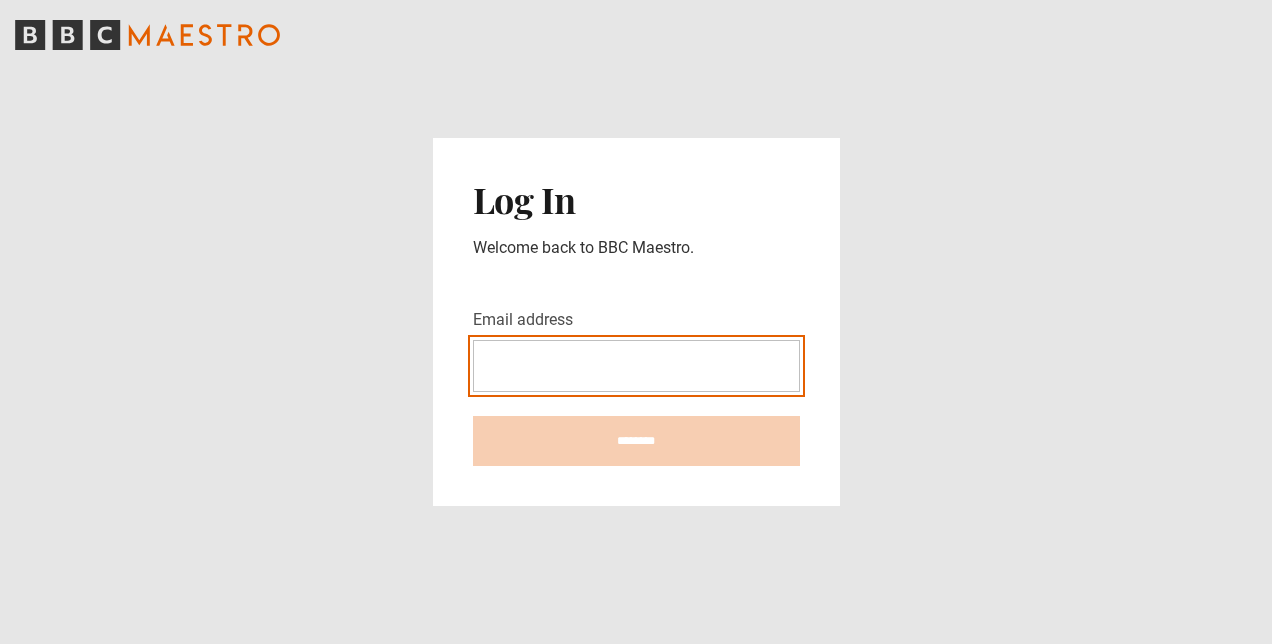 click on "Email address" at bounding box center (636, 366) 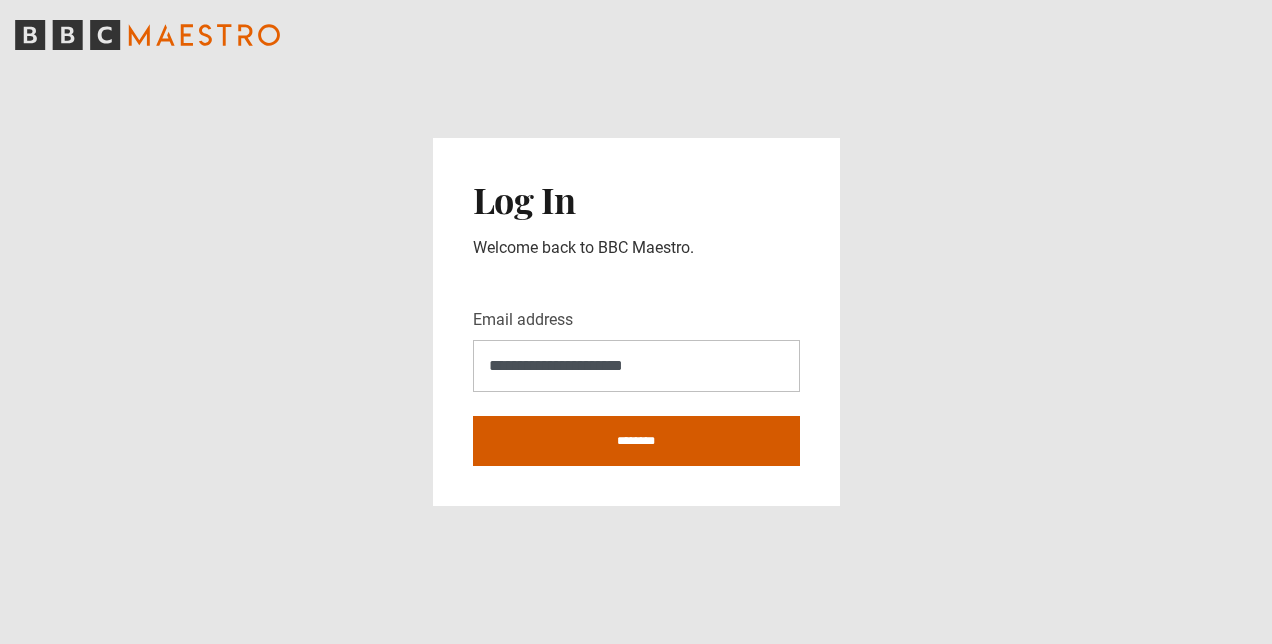 click on "********" at bounding box center [636, 441] 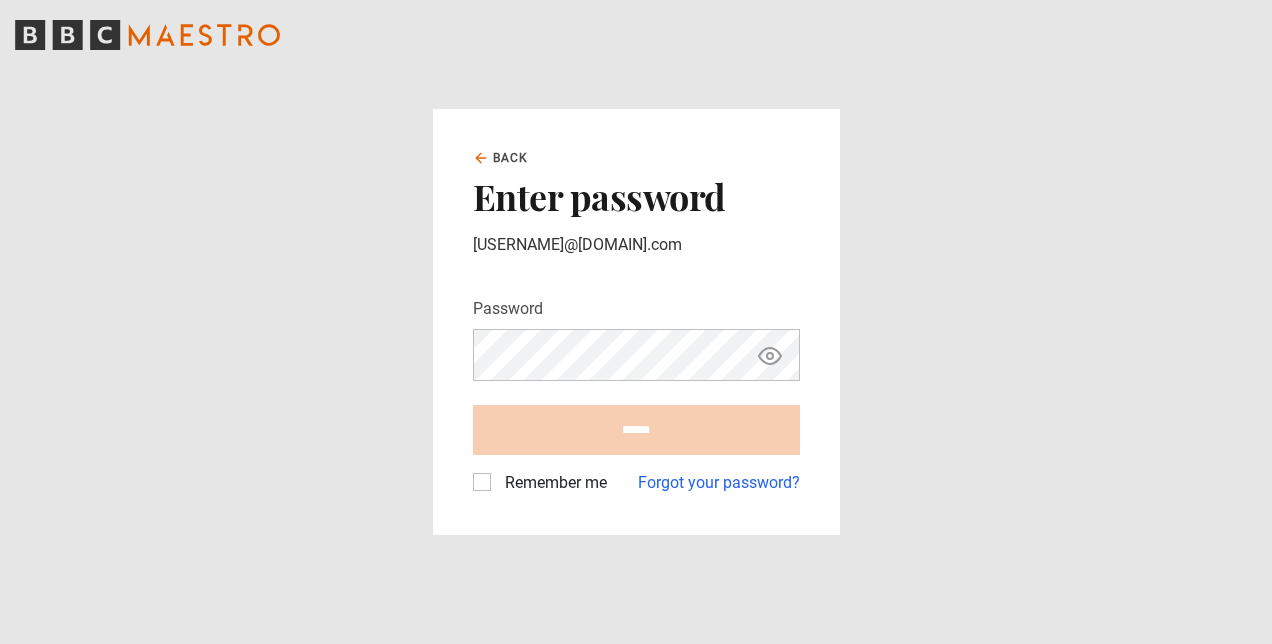 scroll, scrollTop: 0, scrollLeft: 0, axis: both 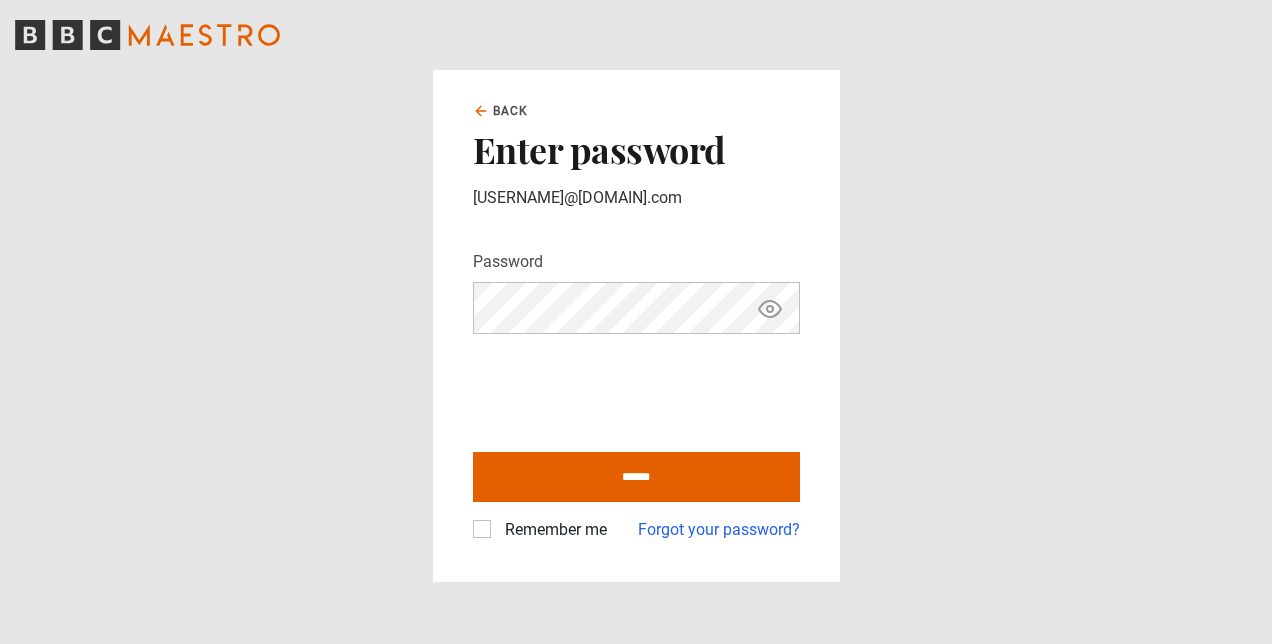 click on "Remember me" at bounding box center [540, 530] 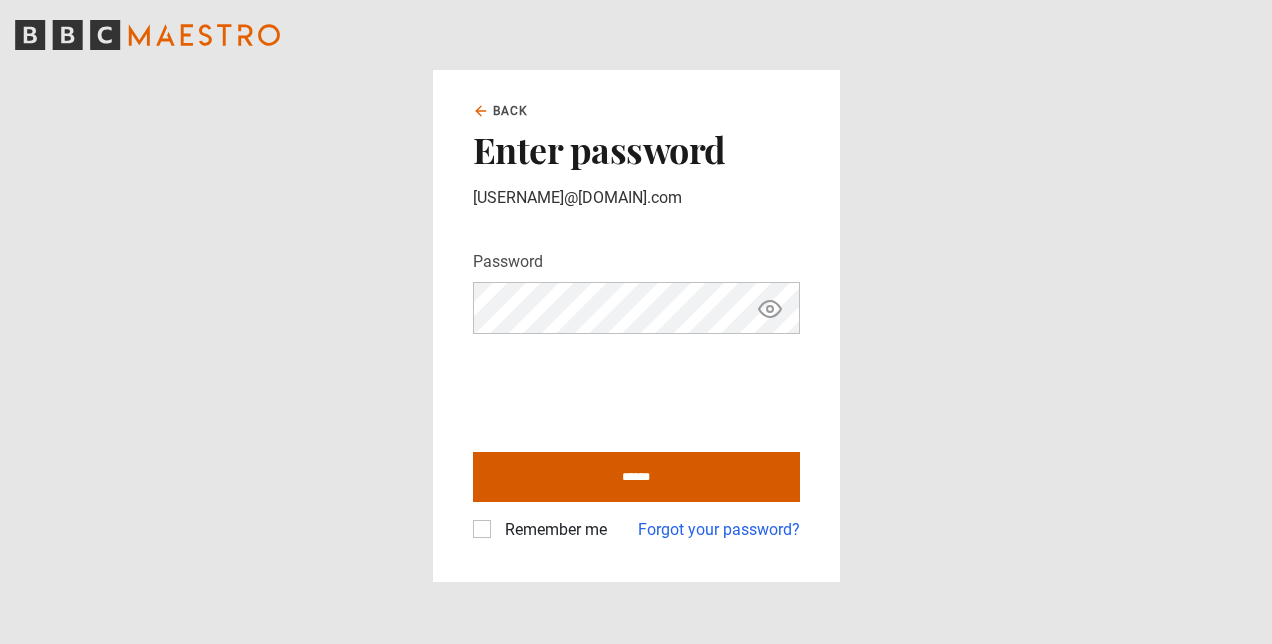 click on "******" at bounding box center [636, 477] 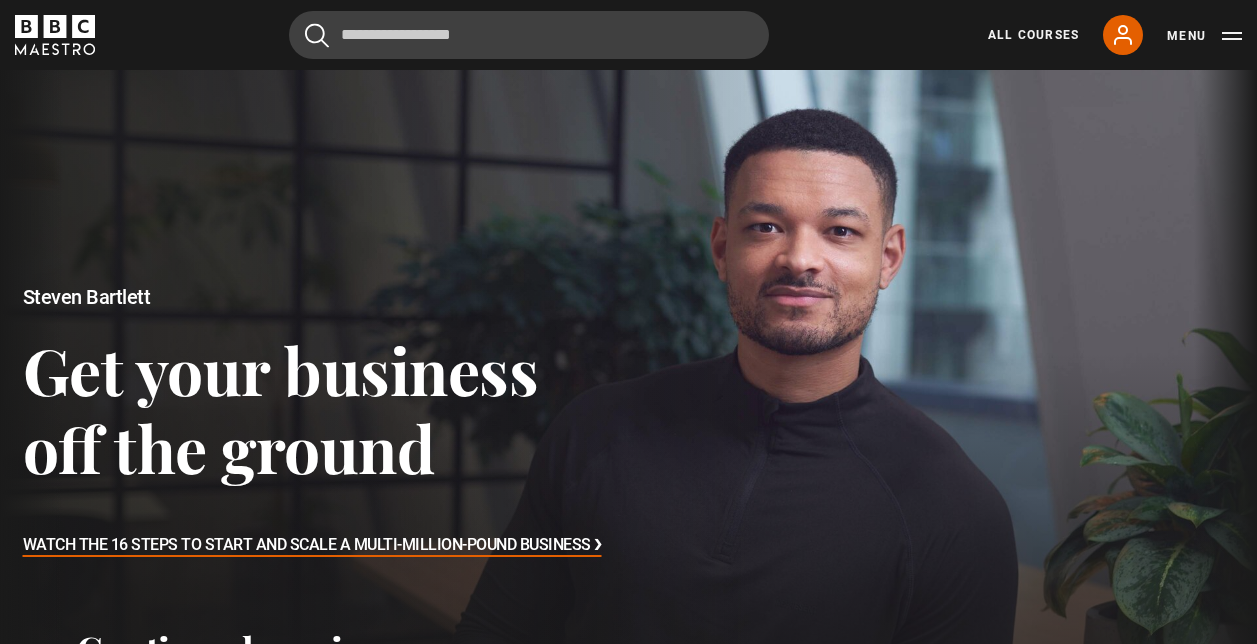 scroll, scrollTop: 0, scrollLeft: 0, axis: both 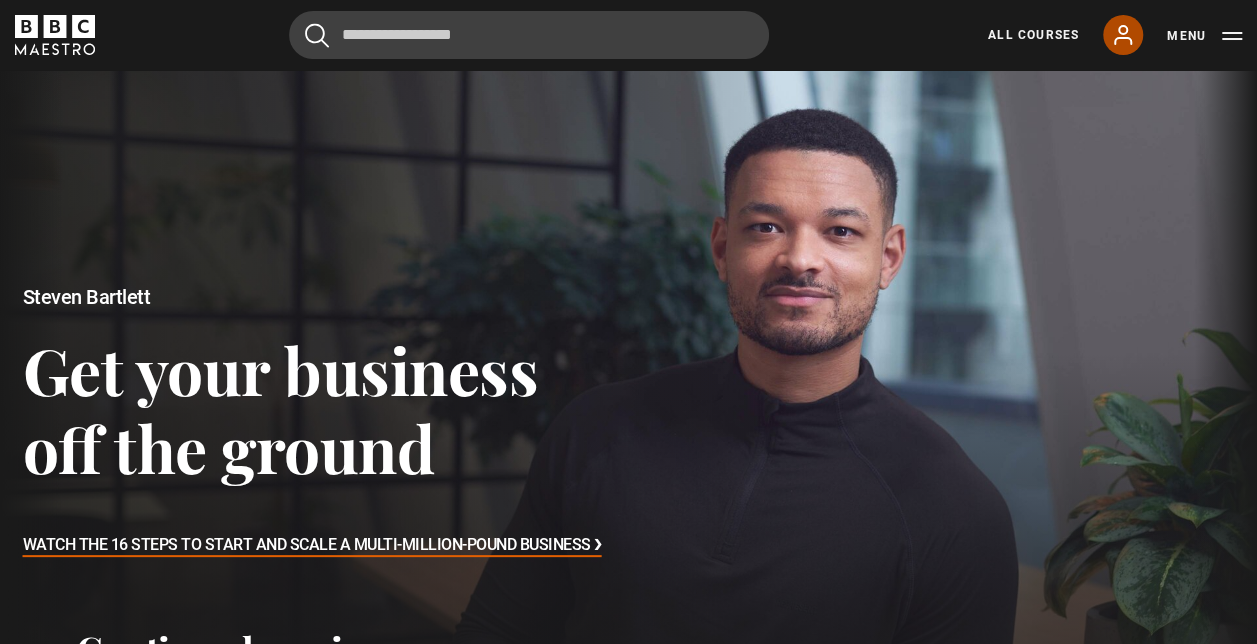 click 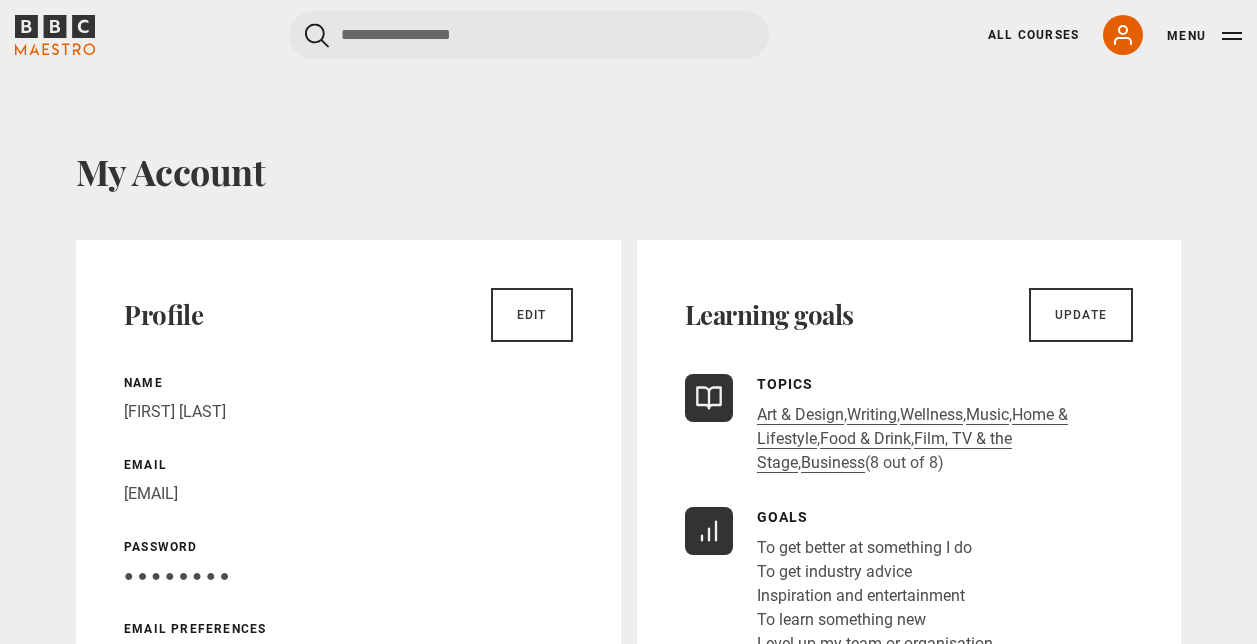 scroll, scrollTop: 0, scrollLeft: 0, axis: both 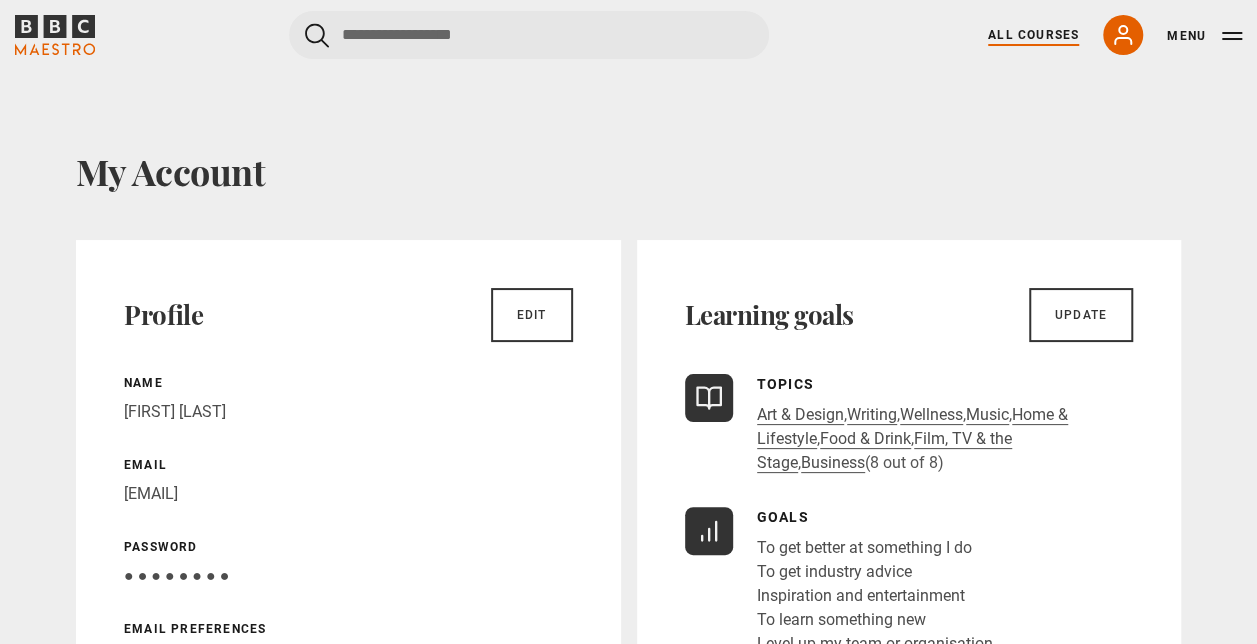 click on "All Courses" at bounding box center (1033, 35) 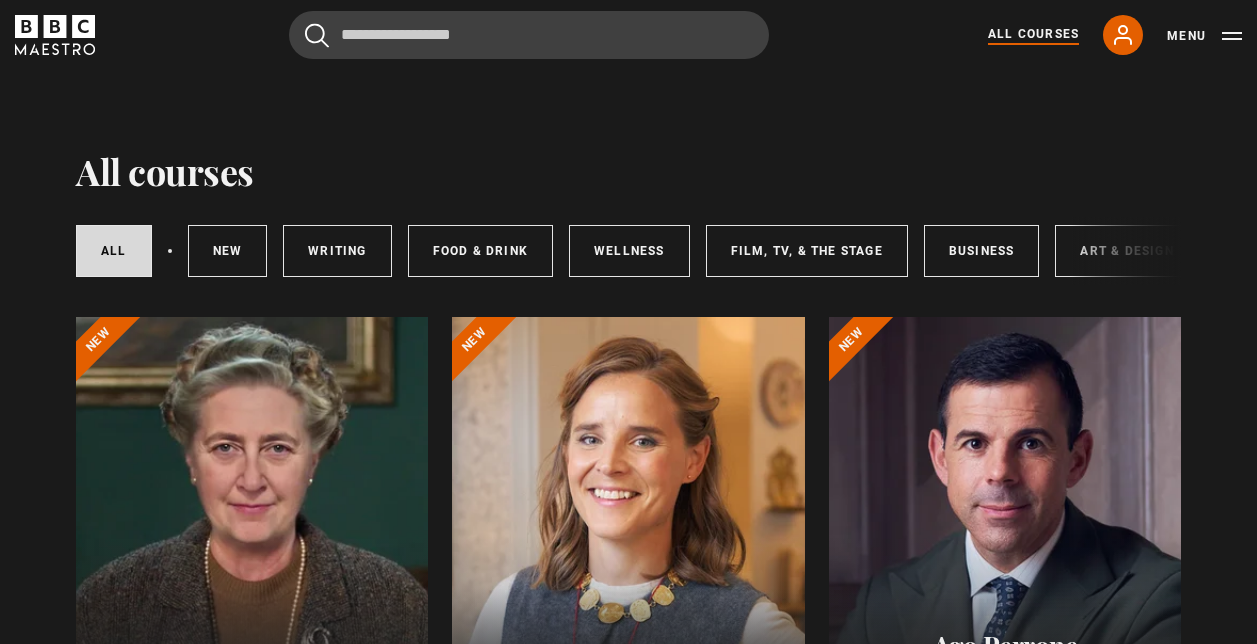 scroll, scrollTop: 0, scrollLeft: 0, axis: both 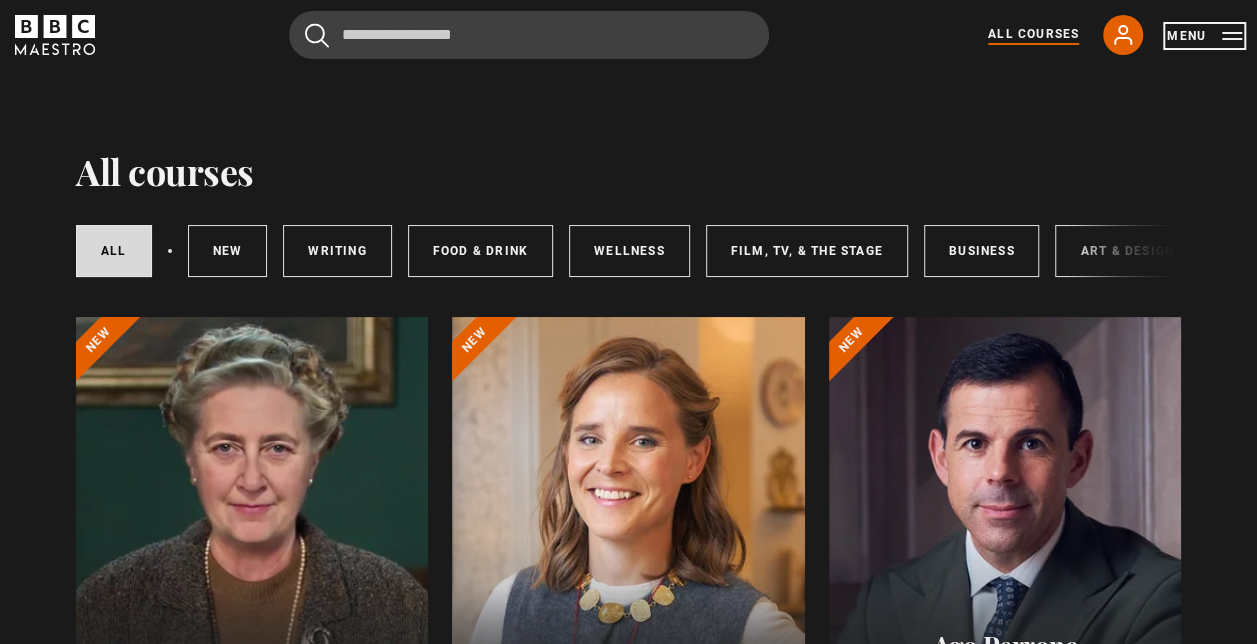 click on "Menu" at bounding box center (1204, 36) 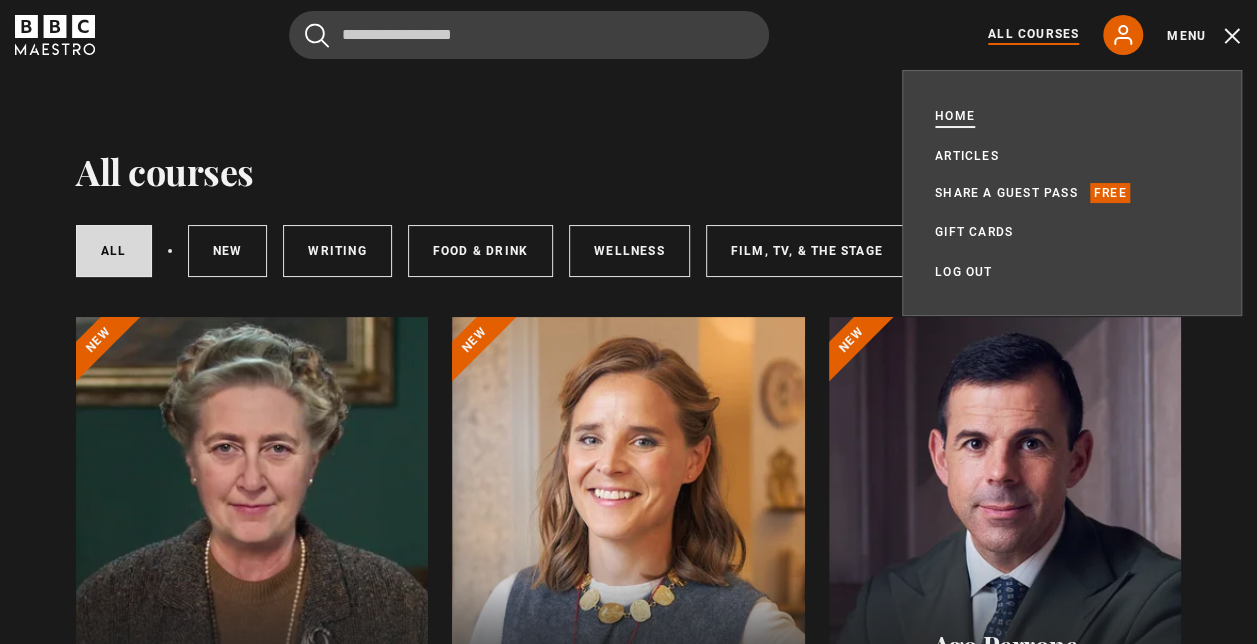 click on "Home" at bounding box center (955, 116) 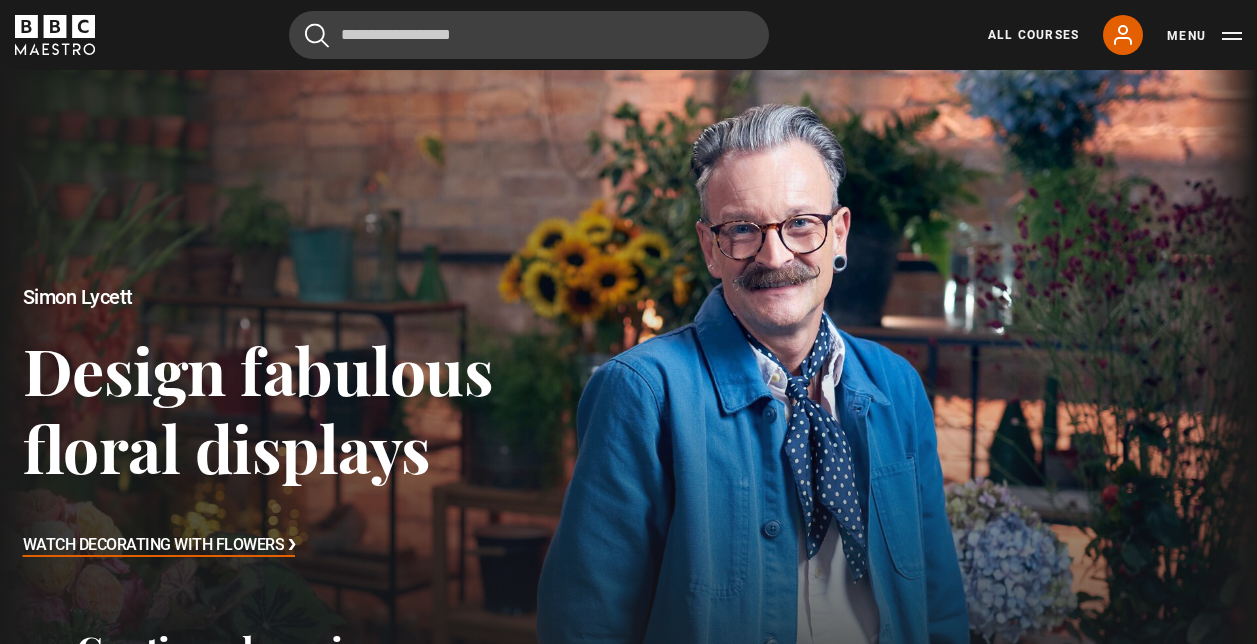 scroll, scrollTop: 0, scrollLeft: 0, axis: both 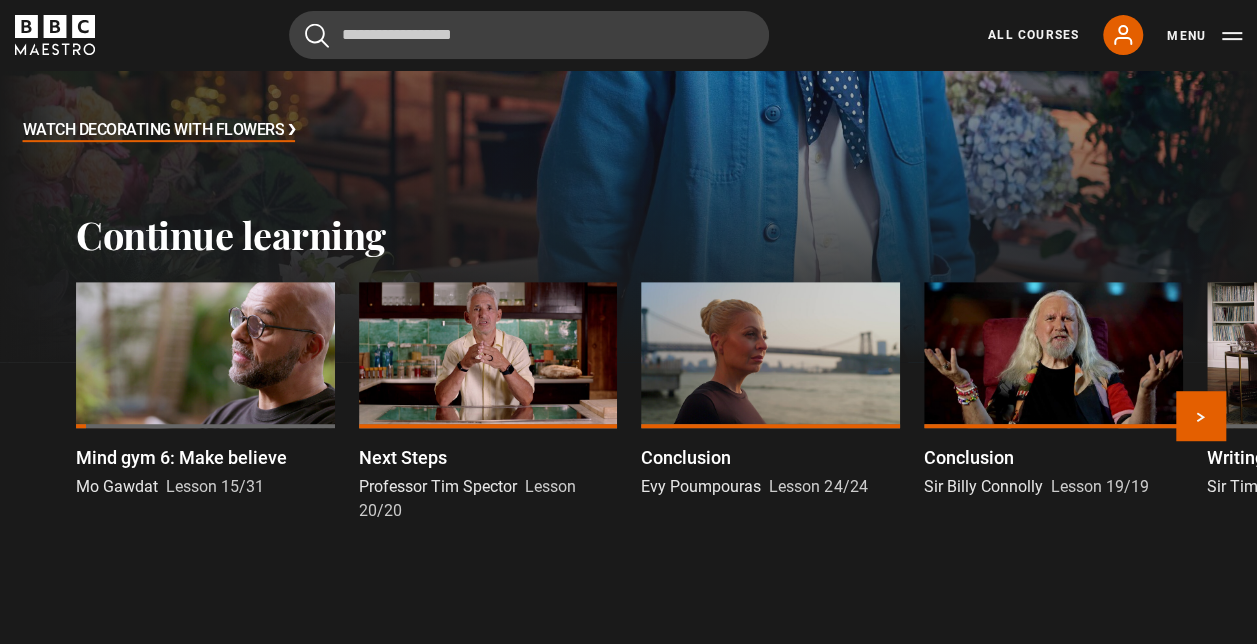 click at bounding box center [205, 354] 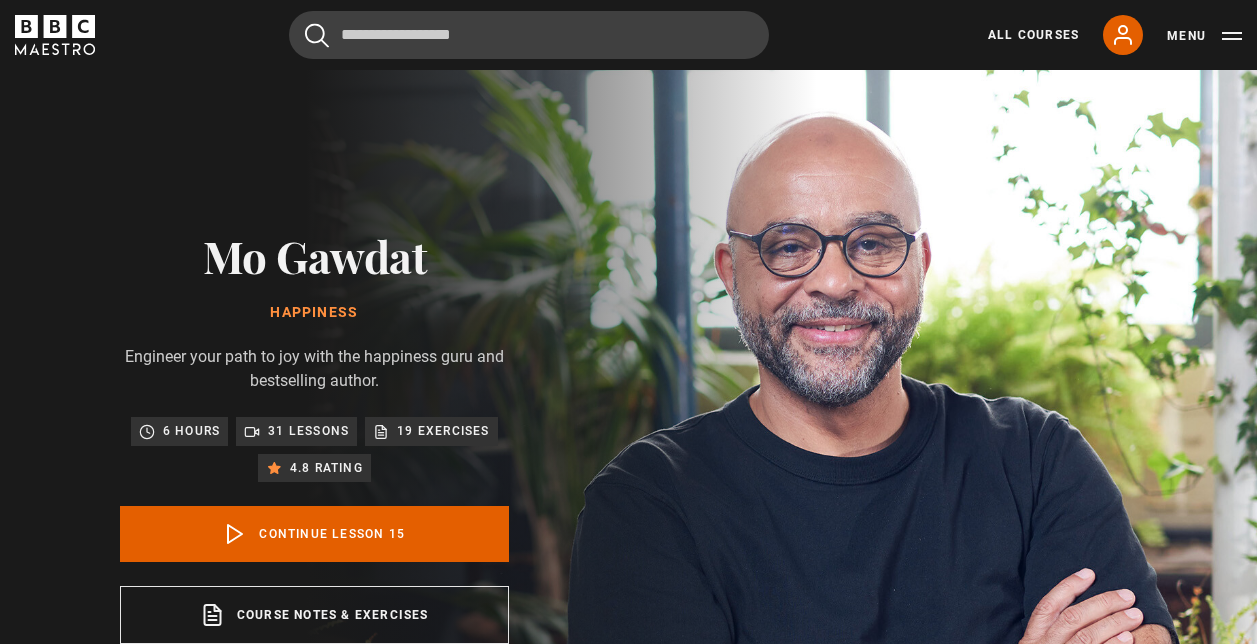 scroll, scrollTop: 803, scrollLeft: 0, axis: vertical 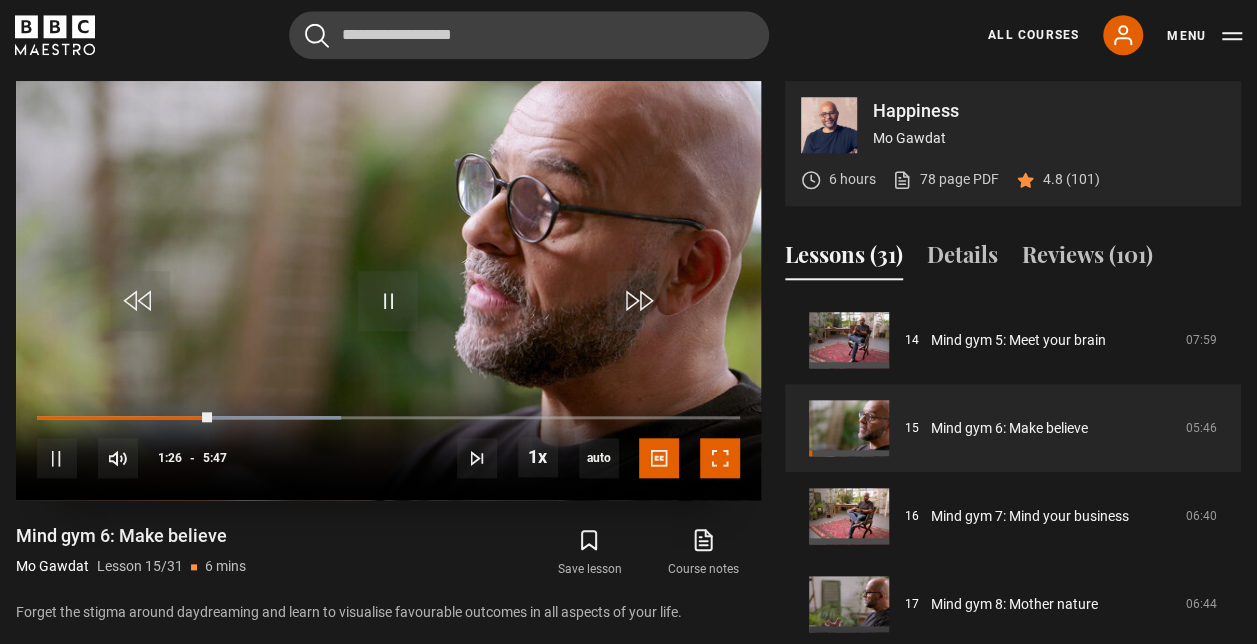 click at bounding box center (720, 458) 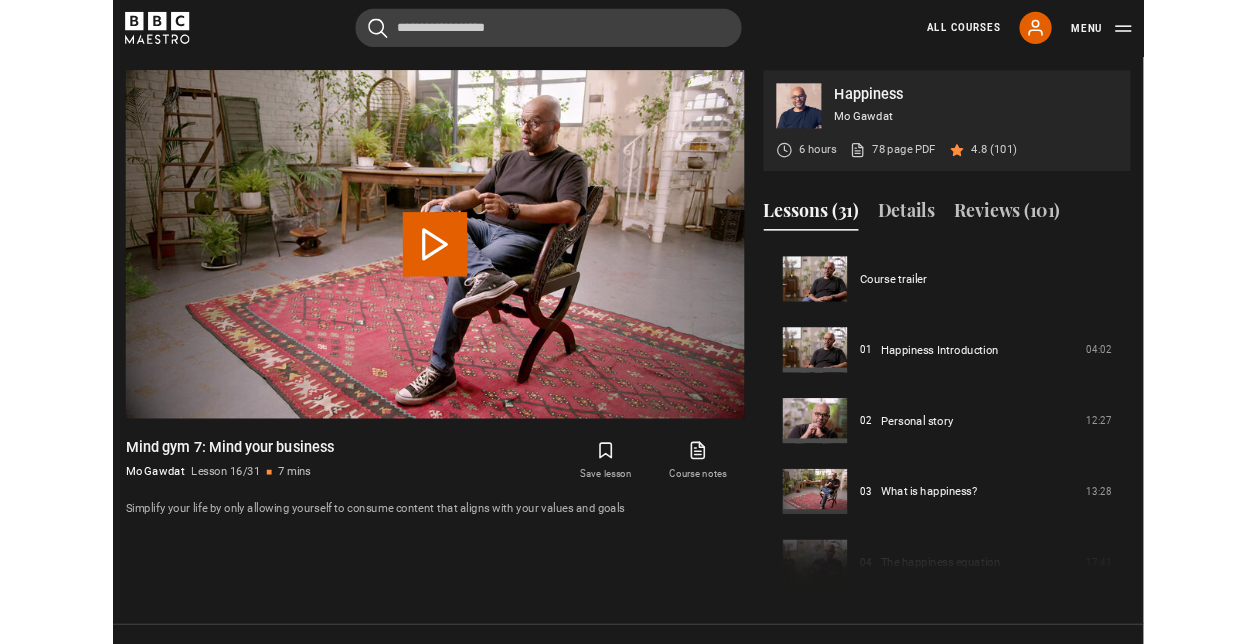 scroll, scrollTop: 810, scrollLeft: 0, axis: vertical 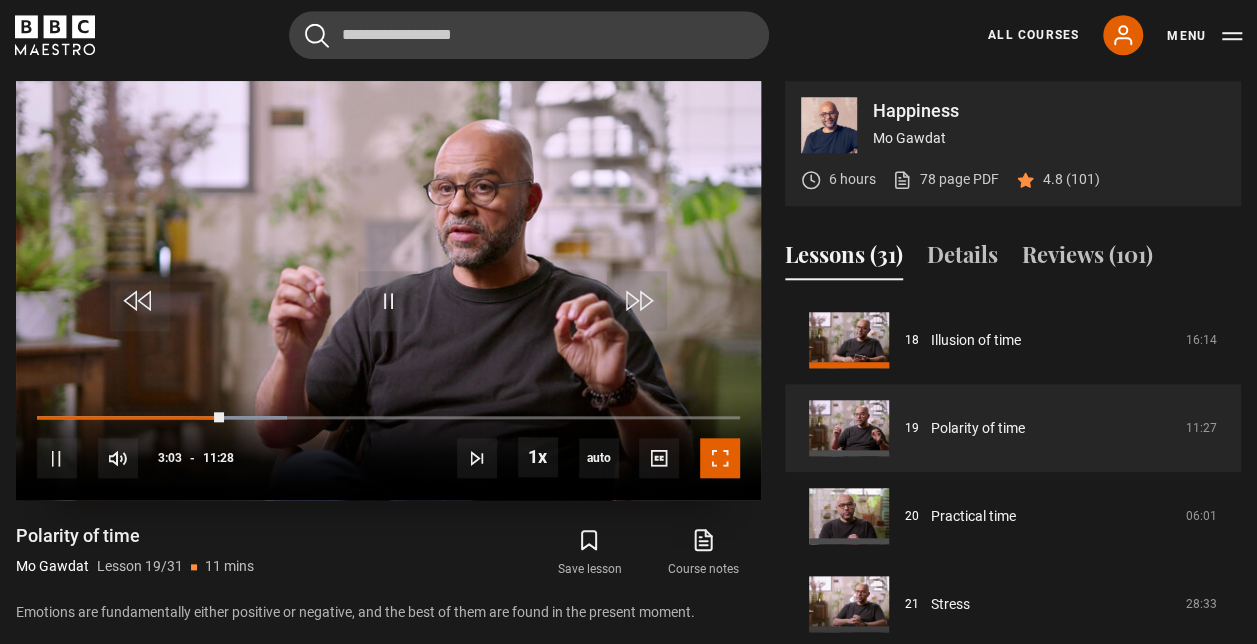 click at bounding box center (720, 458) 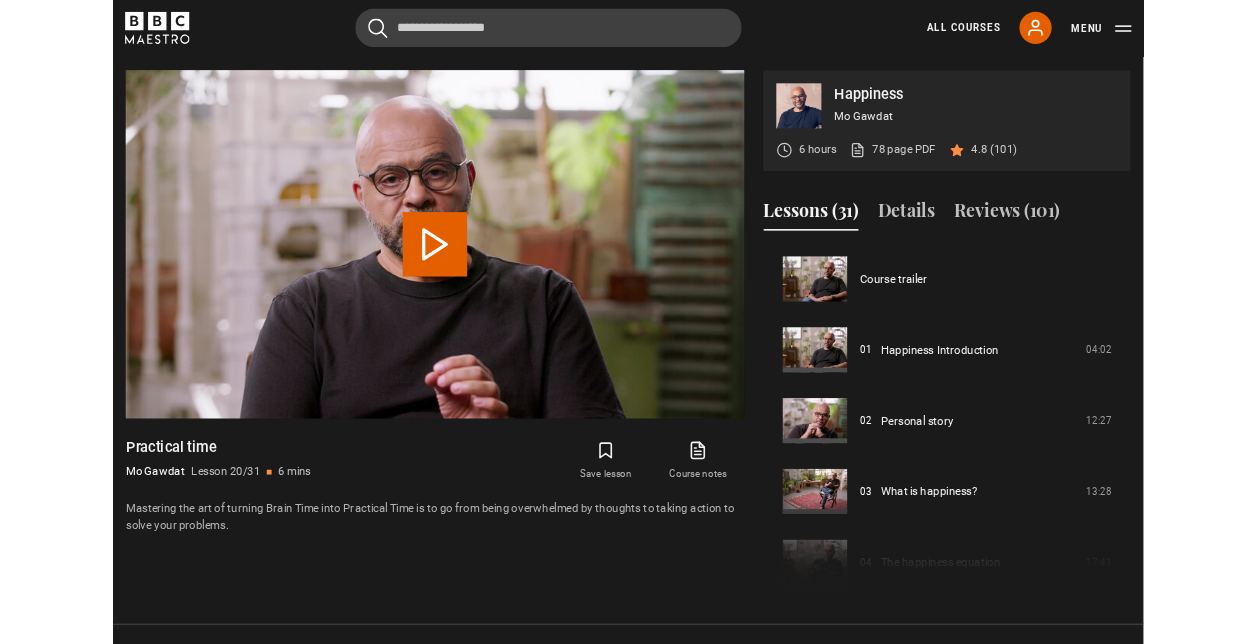 scroll, scrollTop: 810, scrollLeft: 0, axis: vertical 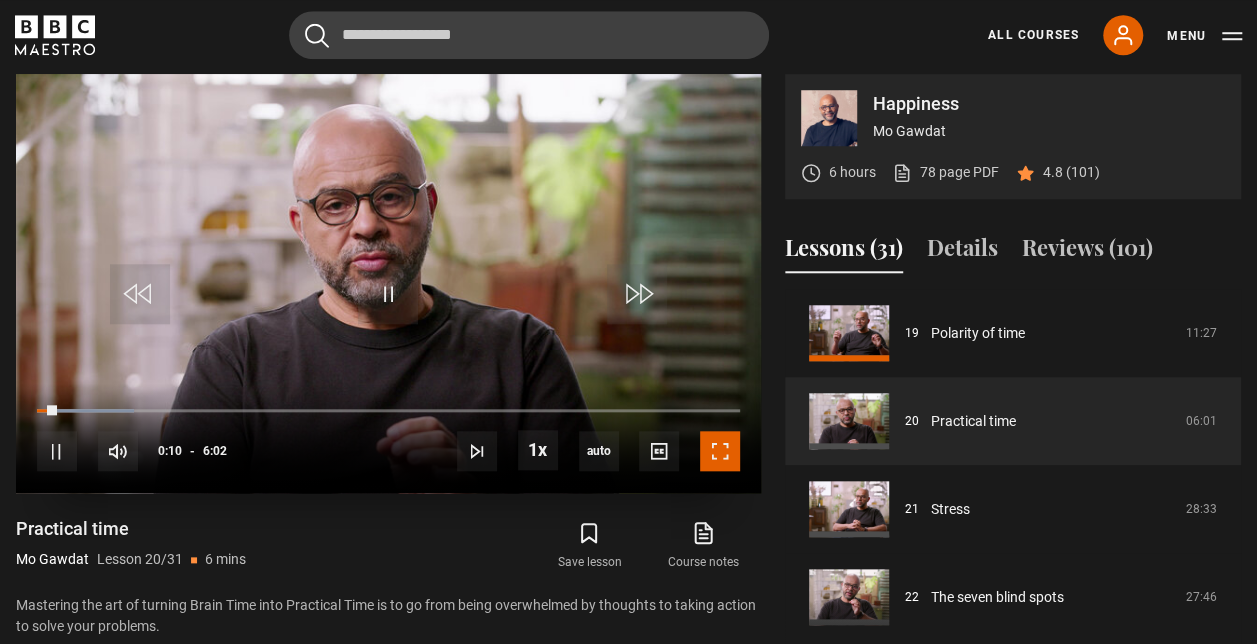 click at bounding box center (720, 451) 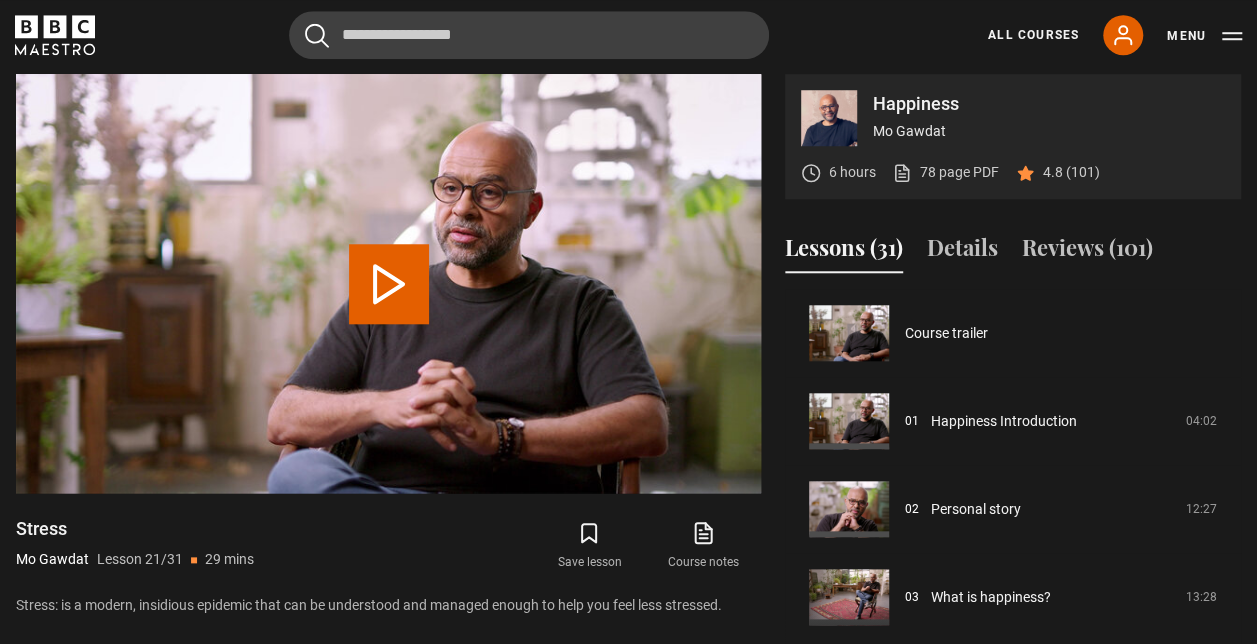 scroll, scrollTop: 1760, scrollLeft: 0, axis: vertical 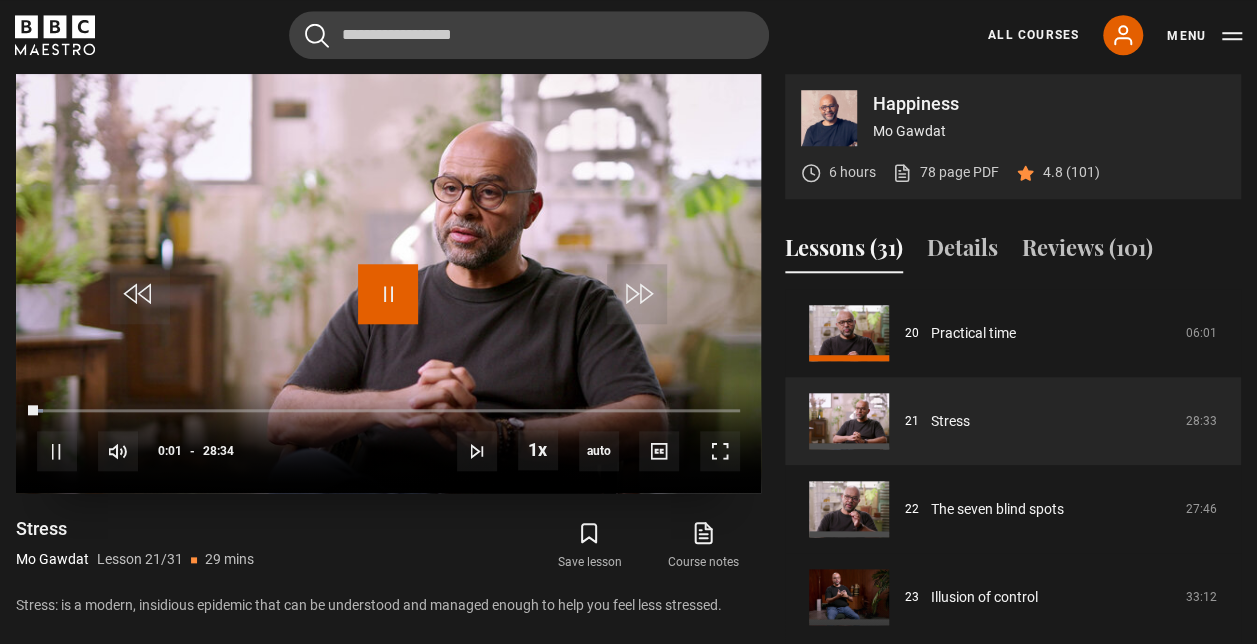 click at bounding box center [388, 294] 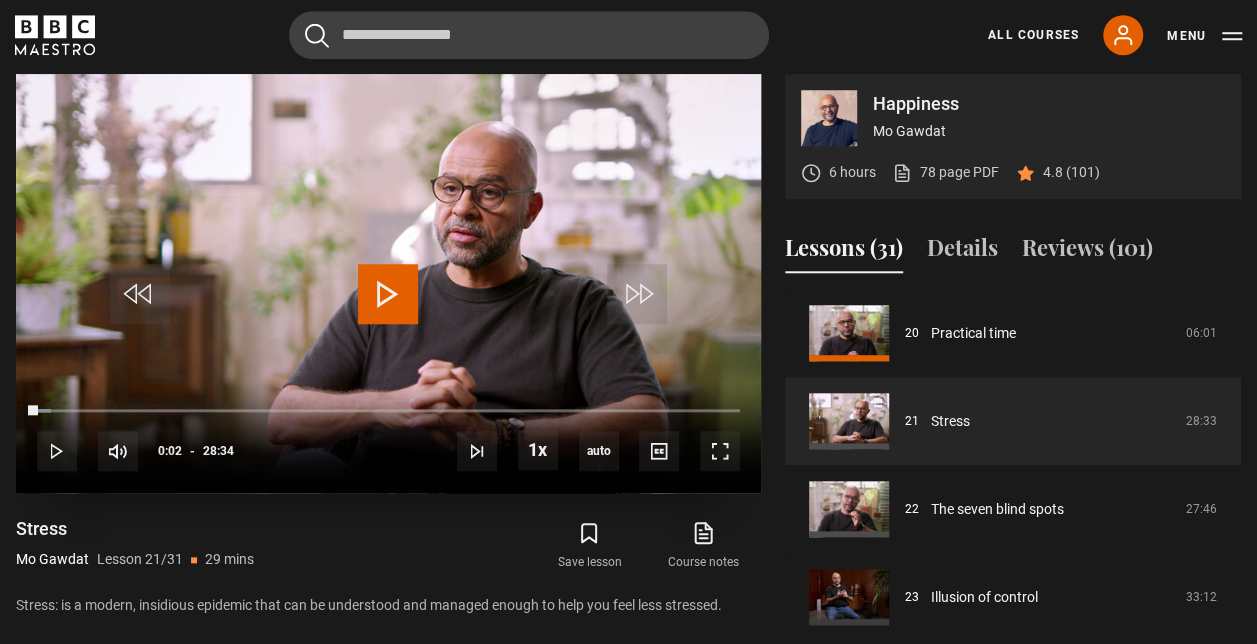 click at bounding box center [388, 294] 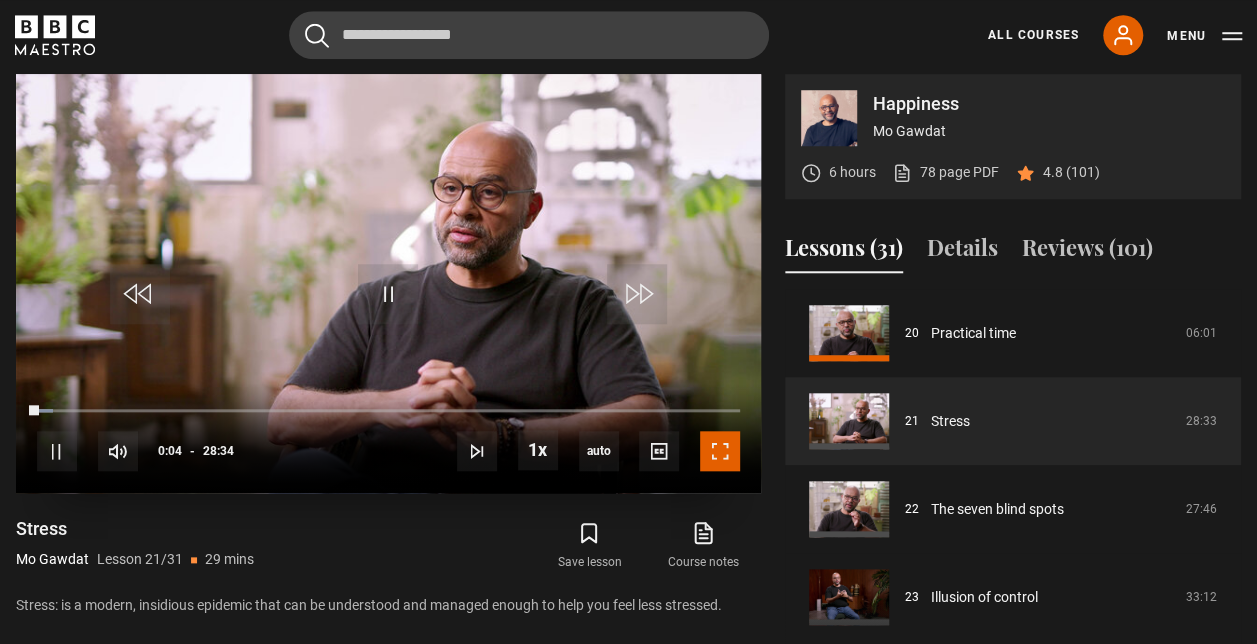 click at bounding box center (720, 451) 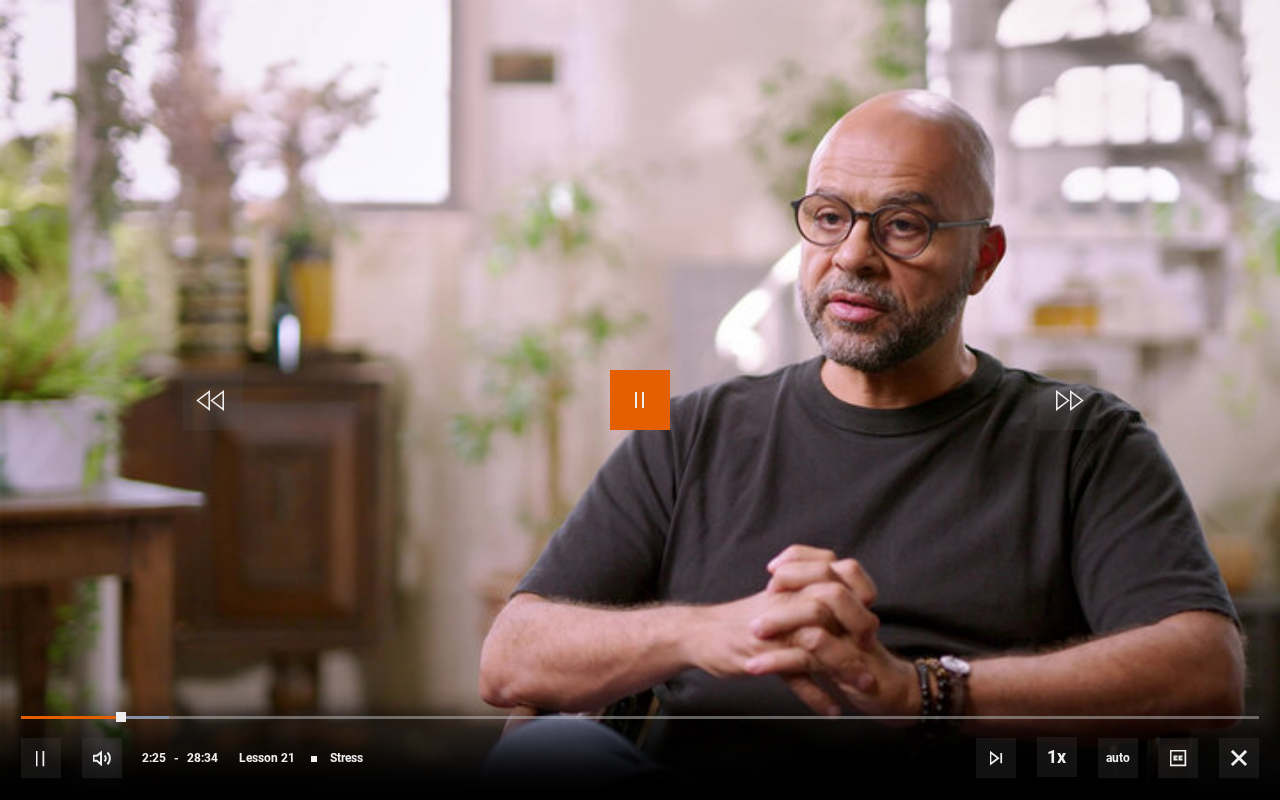 click at bounding box center [640, 400] 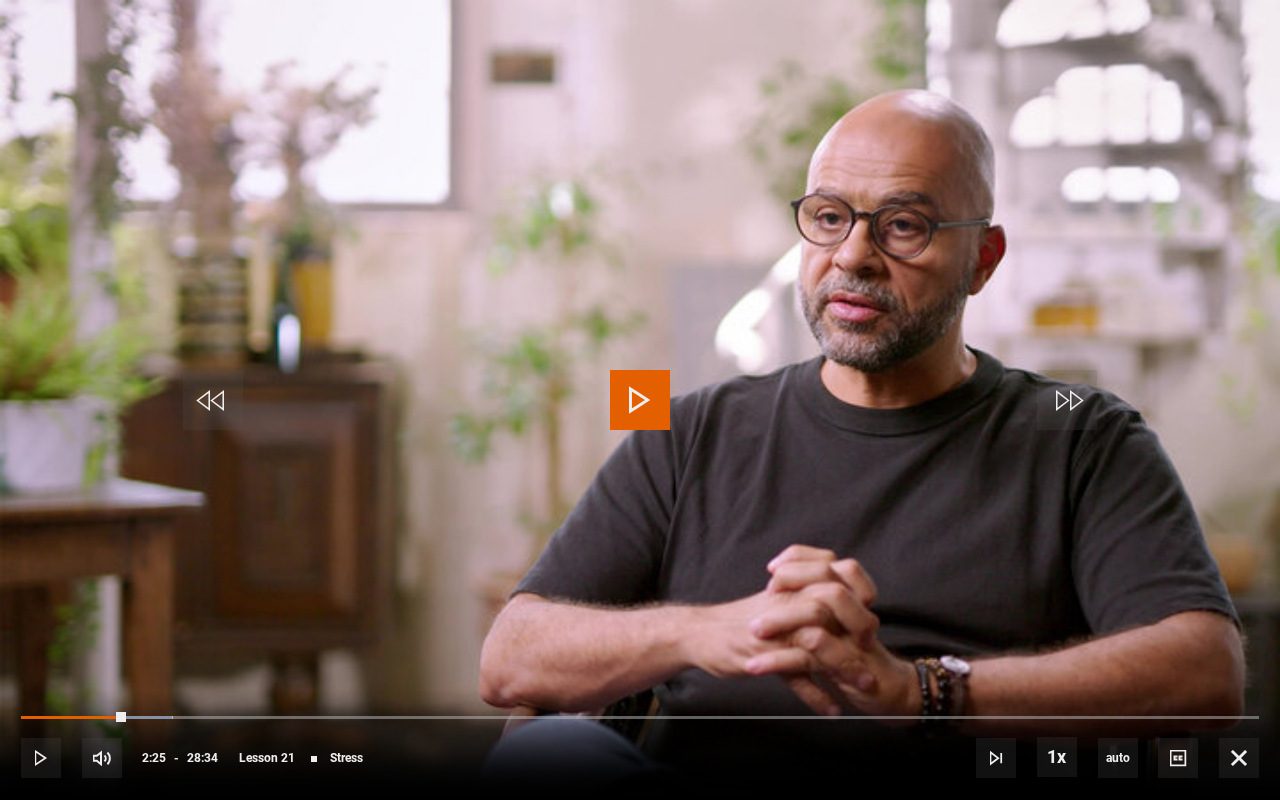 click at bounding box center (640, 400) 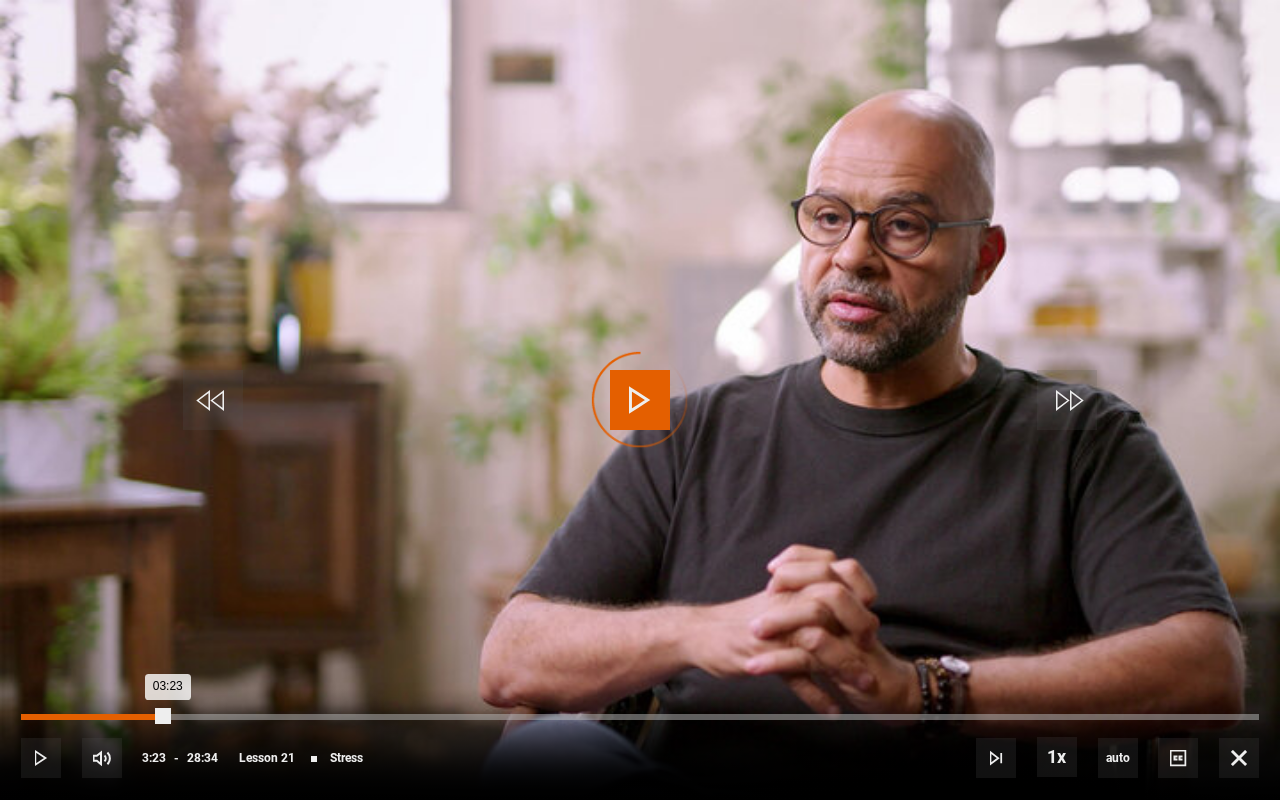 click on "Loaded :  11.96% 03:23 03:23" at bounding box center [640, 717] 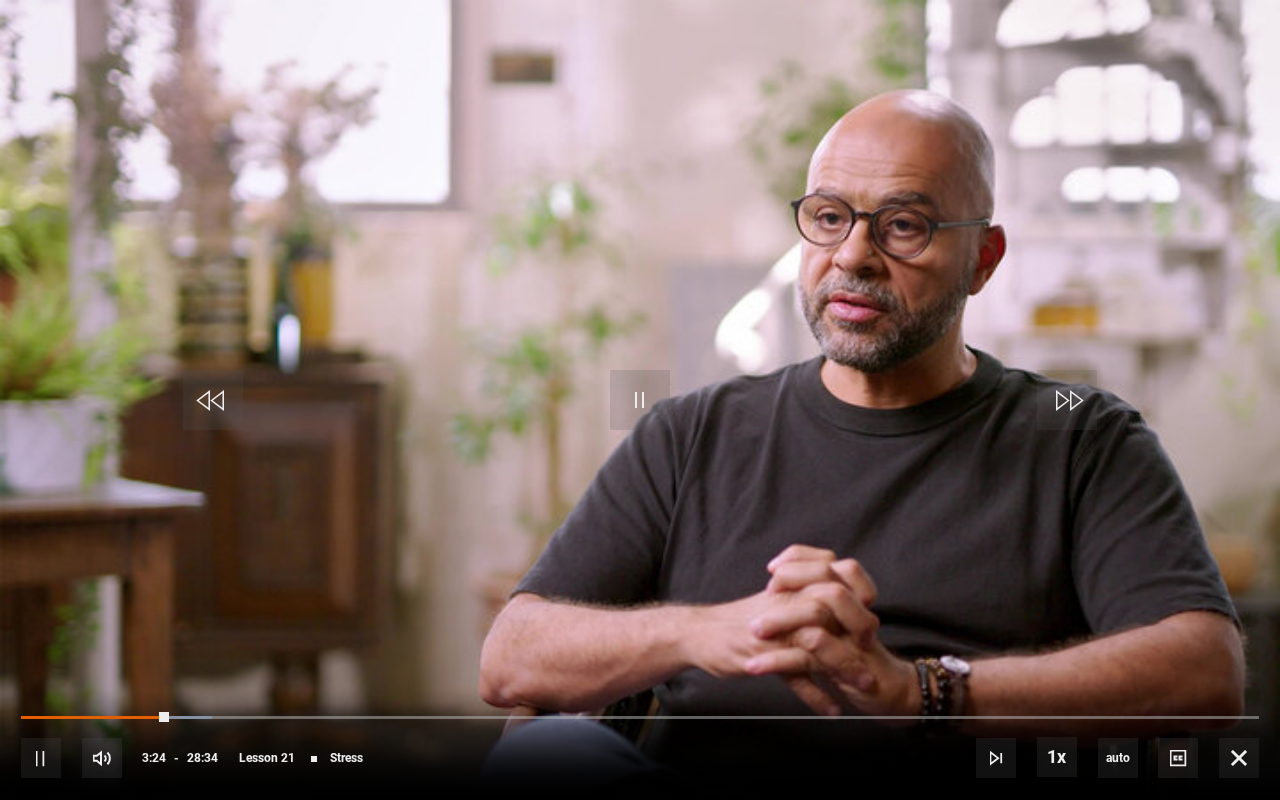 click at bounding box center [640, 400] 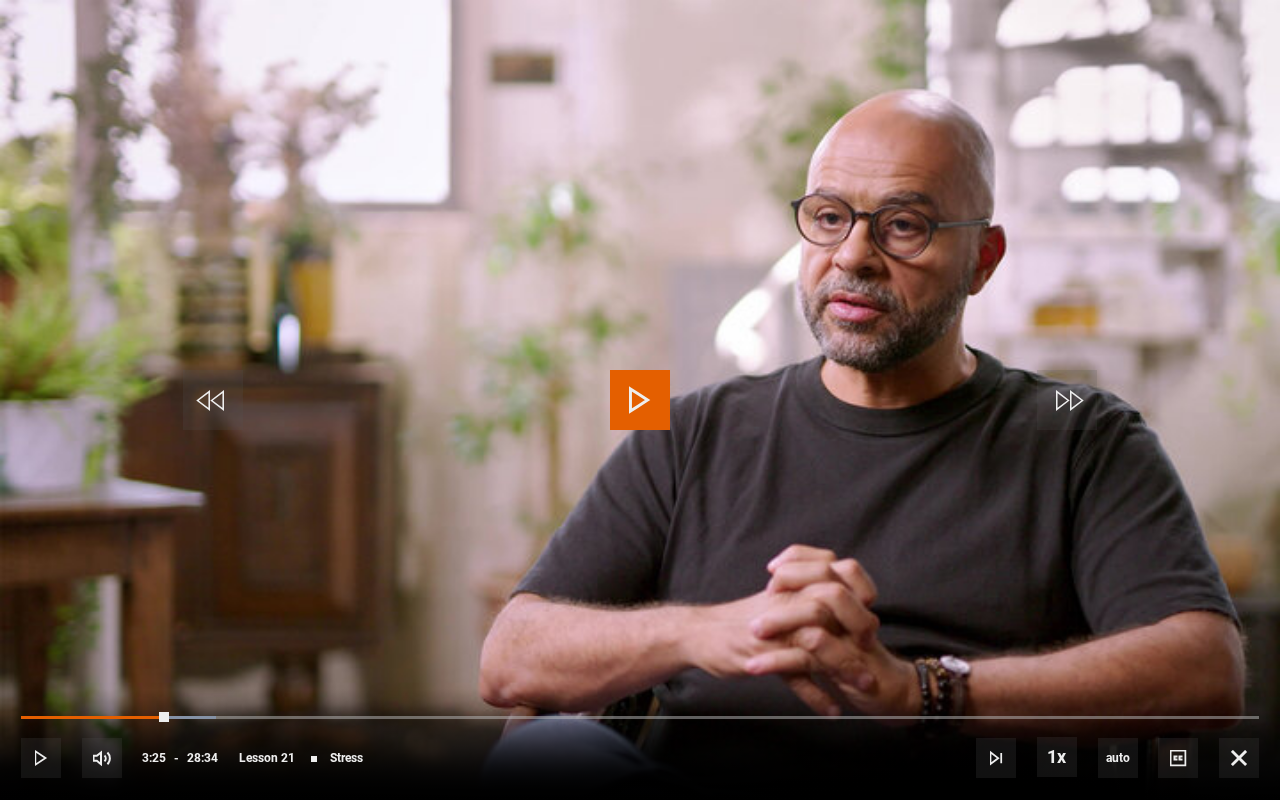 click at bounding box center [640, 400] 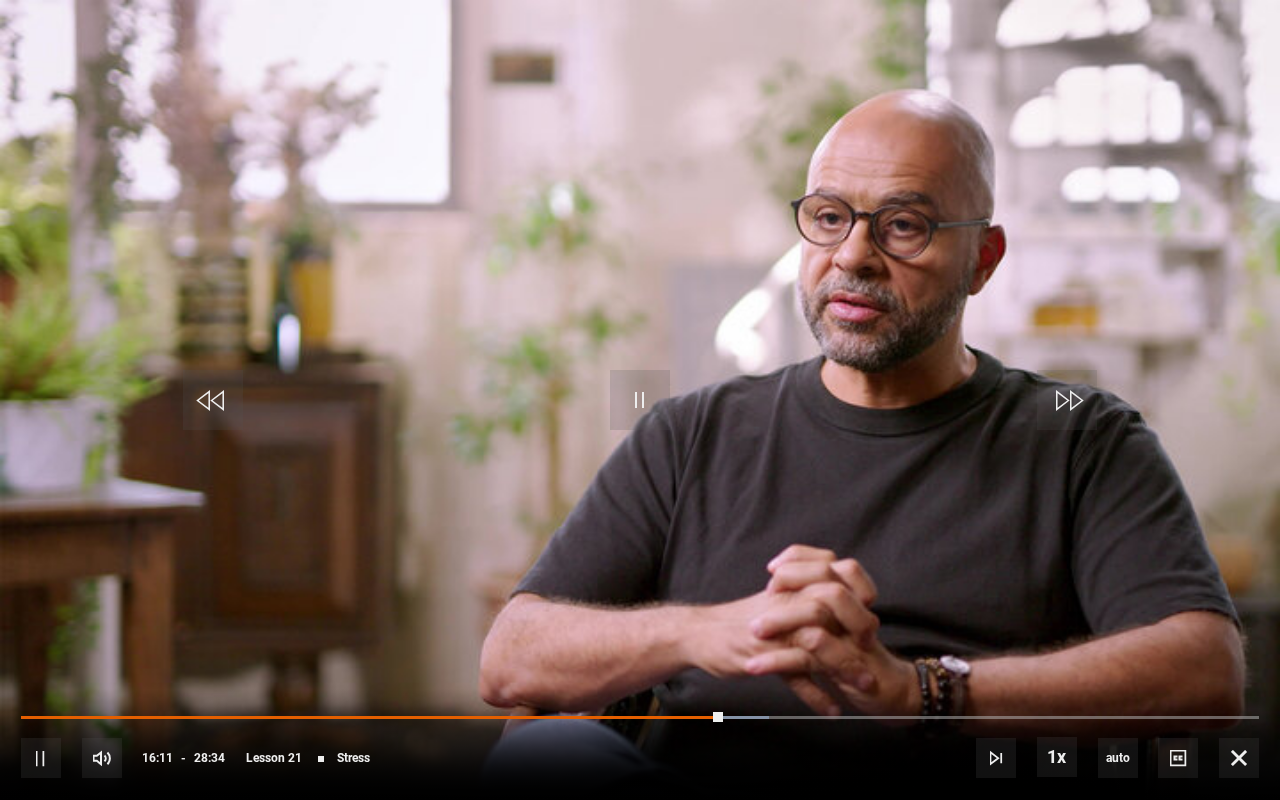 click on "10s Skip Back 10 seconds Pause 10s Skip Forward 10 seconds Loaded :  60.39% 15:05 16:11 Pause Mute Current Time  16:11 - Duration  28:34
[FULL_NAME]
Lesson 21
Stress
1x Playback Rate 2x 1.5x 1x , selected 0.5x auto Quality 360p 720p 1080p 2160p Auto , selected Captions captions off , selected English  Captions" at bounding box center (640, 744) 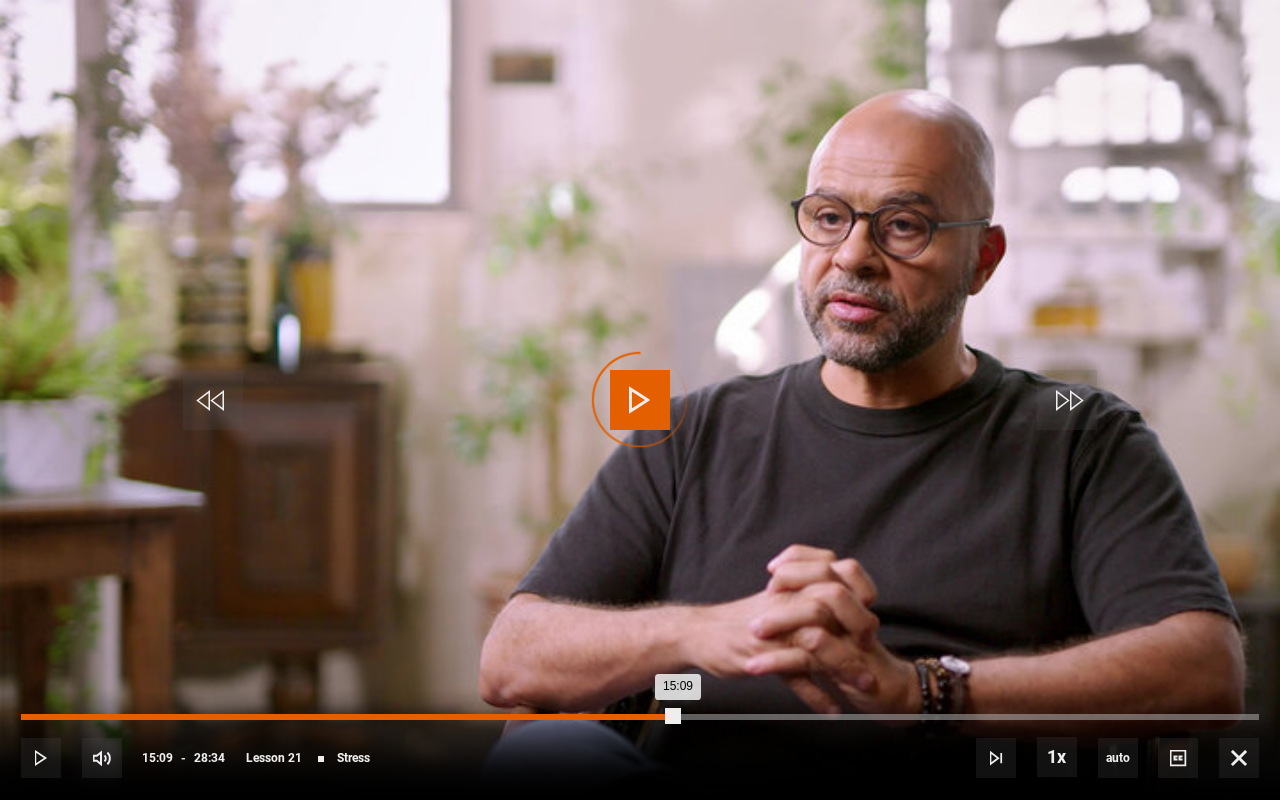 click on "Loaded :  0.00% 15:09 15:09" at bounding box center (640, 717) 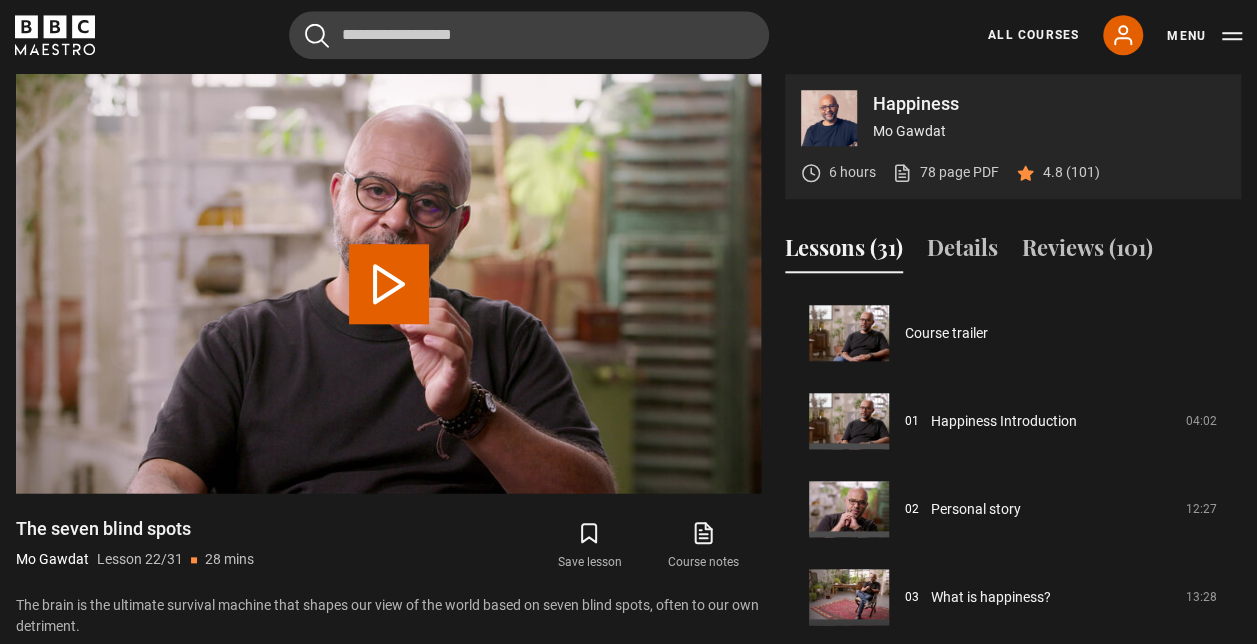 scroll, scrollTop: 1848, scrollLeft: 0, axis: vertical 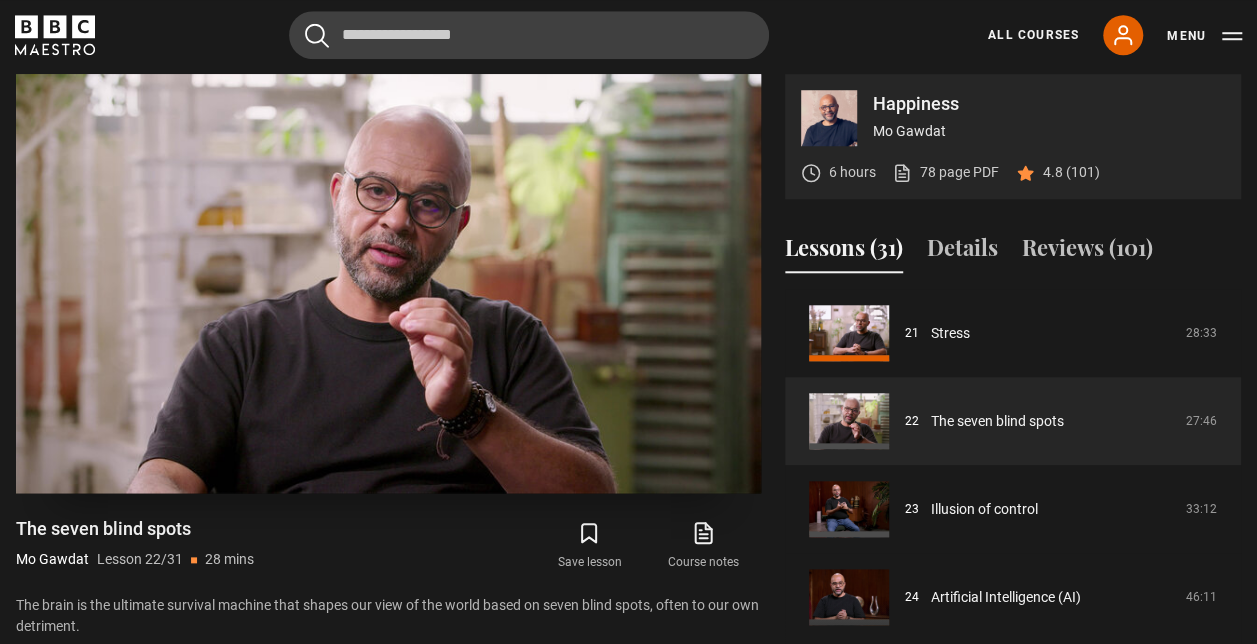 drag, startPoint x: 673, startPoint y: 613, endPoint x: 576, endPoint y: 435, distance: 202.71408 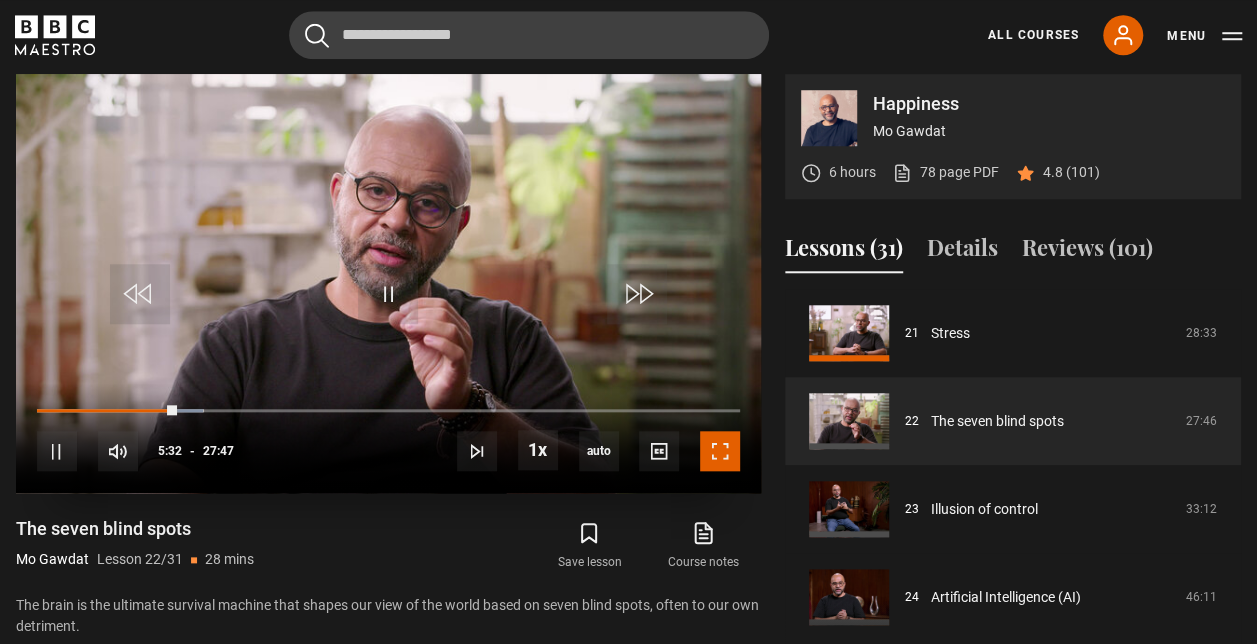 drag, startPoint x: 576, startPoint y: 435, endPoint x: 720, endPoint y: 454, distance: 145.24806 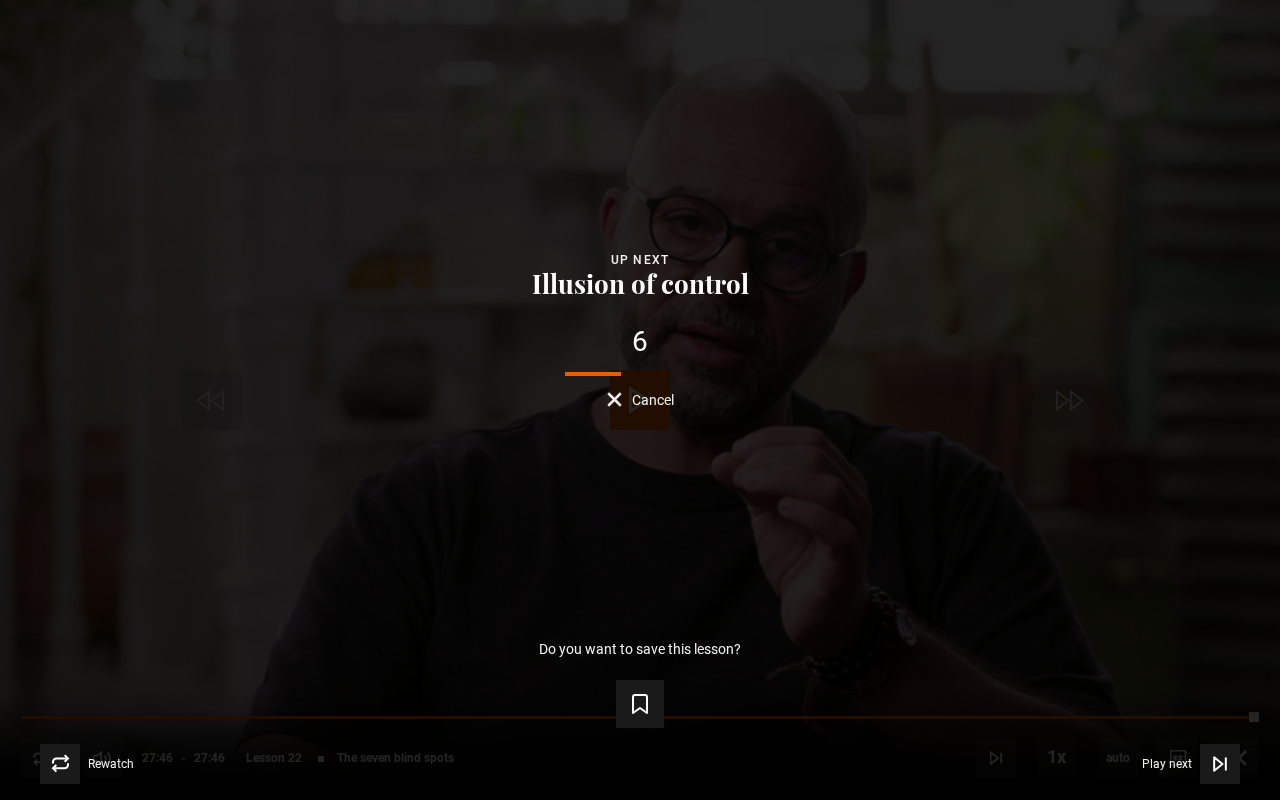 click on "Lesson Completed
Up next
Illusion of control
6
Cancel
Do you want to save this lesson?
Save lesson
Rewatch
Rewatch
Play next
Play next" at bounding box center (640, 400) 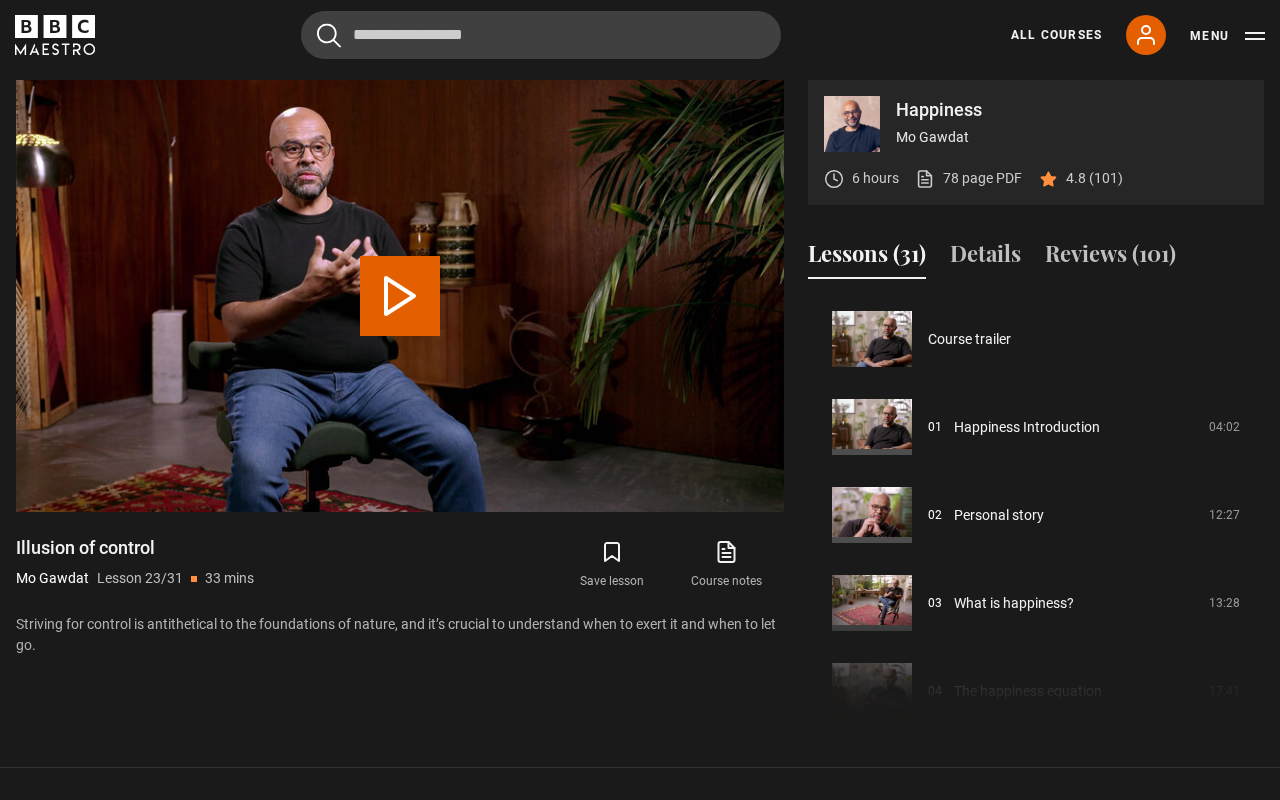 click at bounding box center [400, 296] 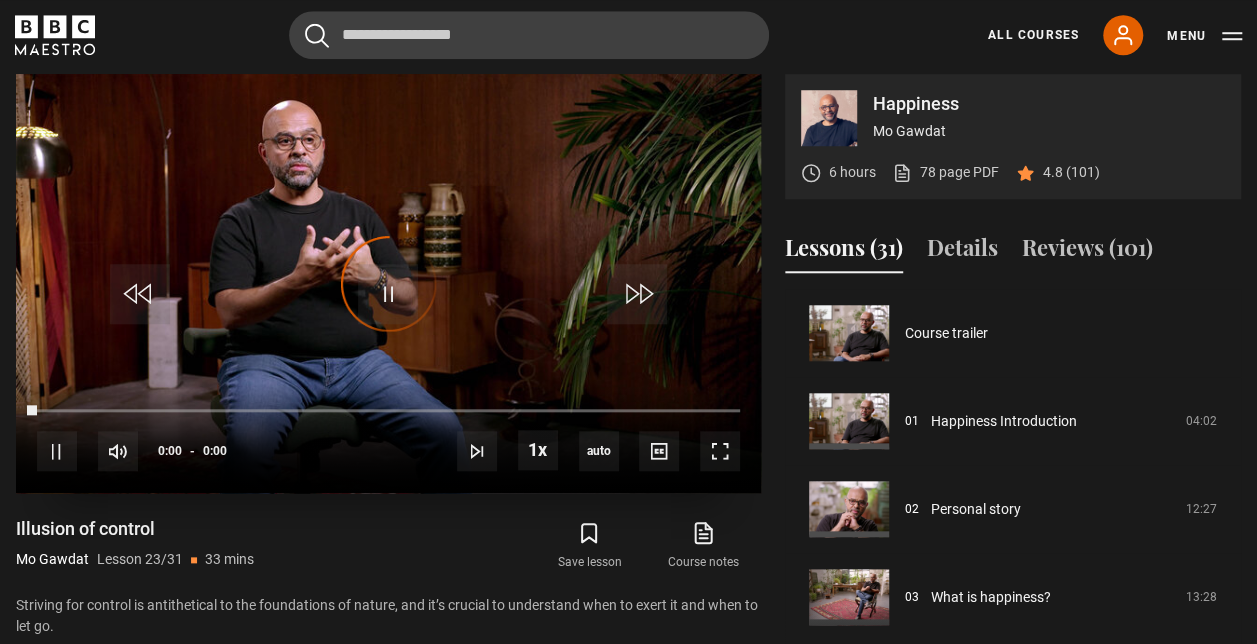 scroll, scrollTop: 1936, scrollLeft: 0, axis: vertical 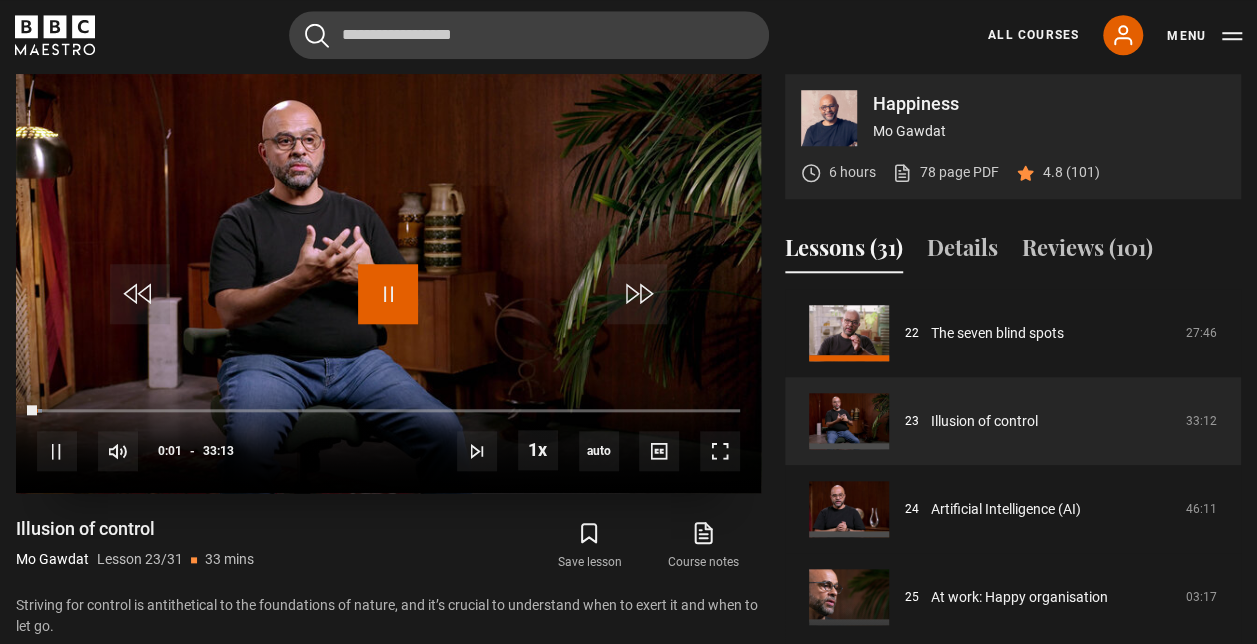 click at bounding box center [388, 294] 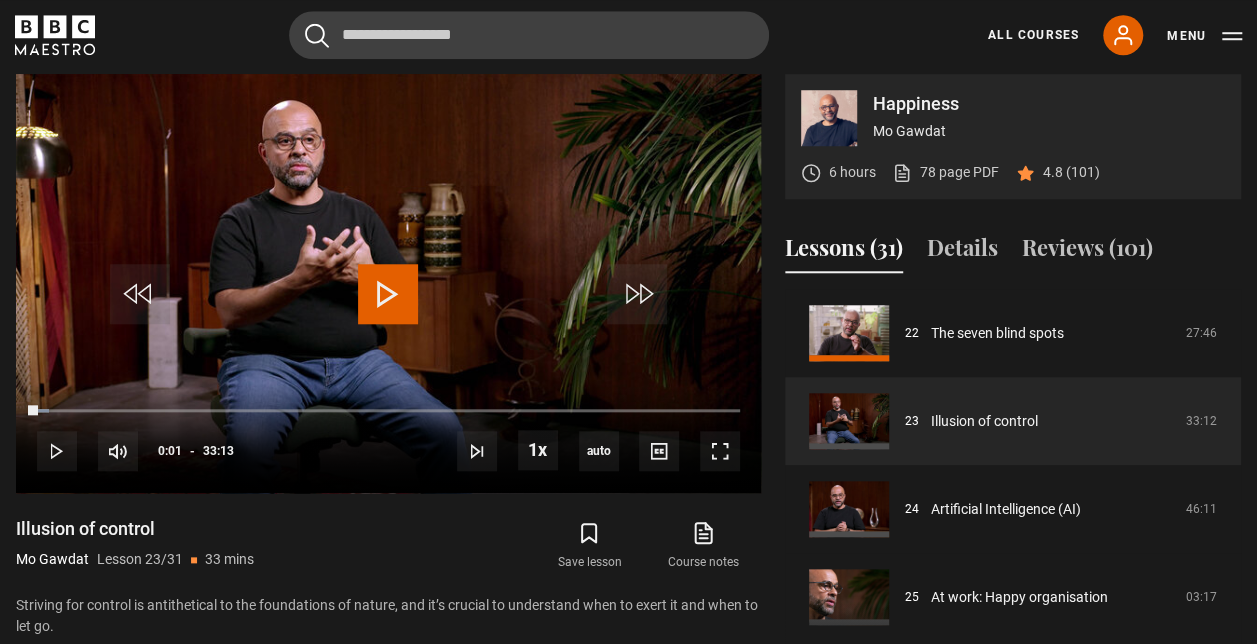 drag, startPoint x: 1236, startPoint y: 608, endPoint x: 1236, endPoint y: 554, distance: 54 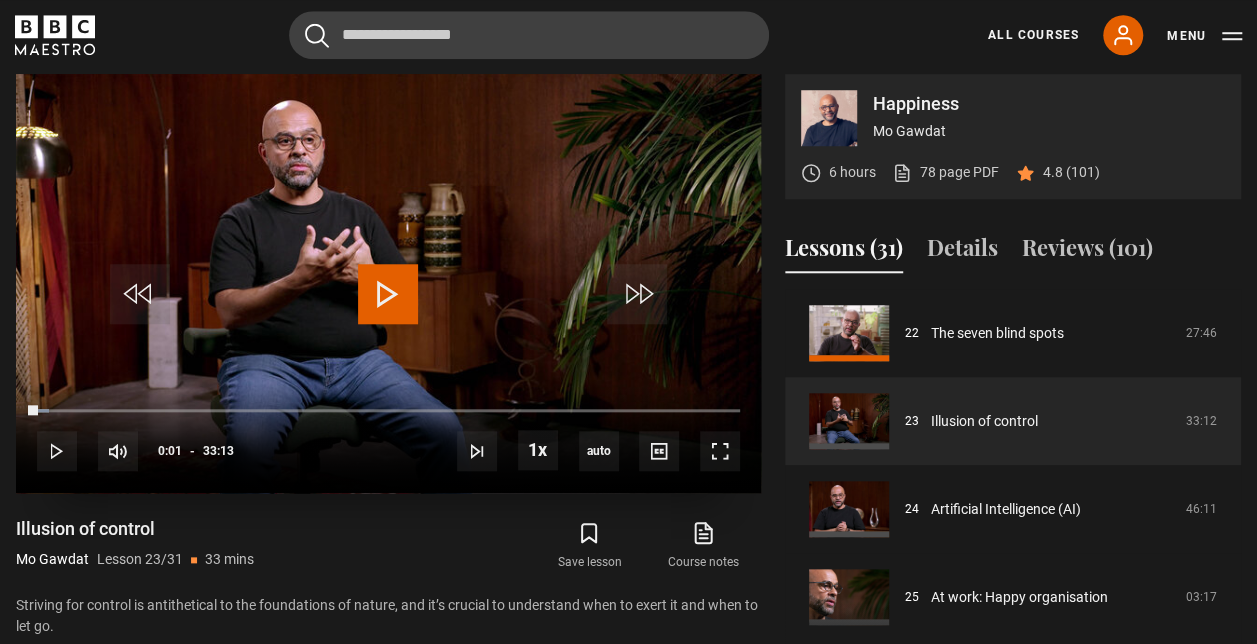drag, startPoint x: 1236, startPoint y: 554, endPoint x: 670, endPoint y: 382, distance: 591.55725 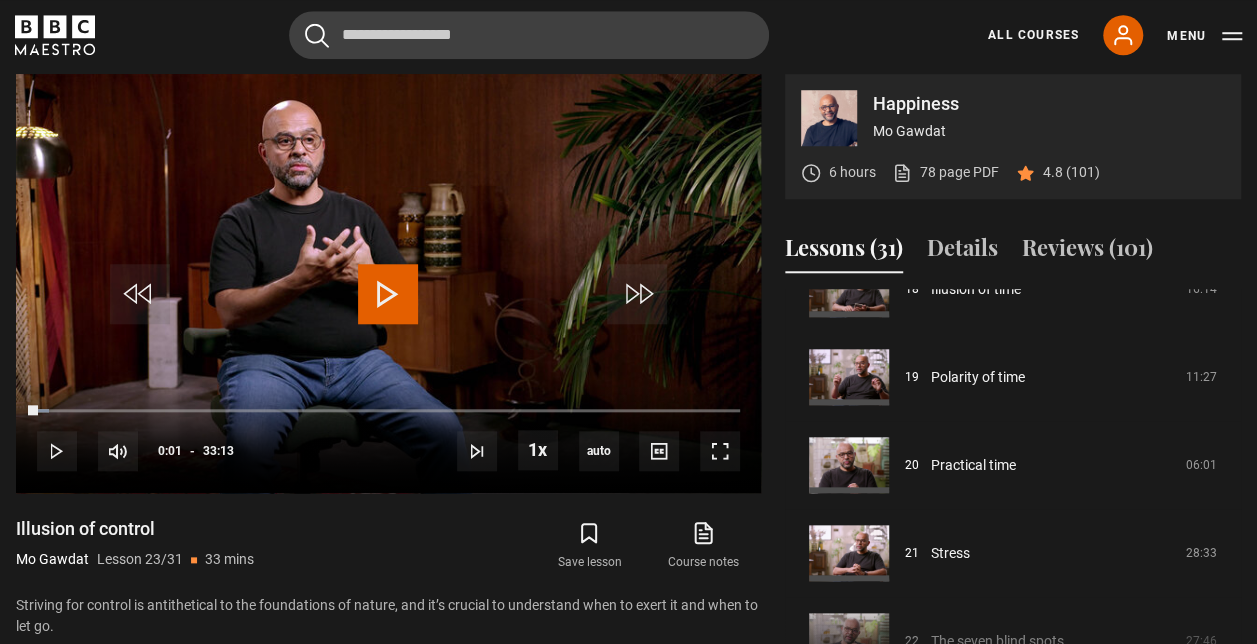 scroll, scrollTop: 1616, scrollLeft: 0, axis: vertical 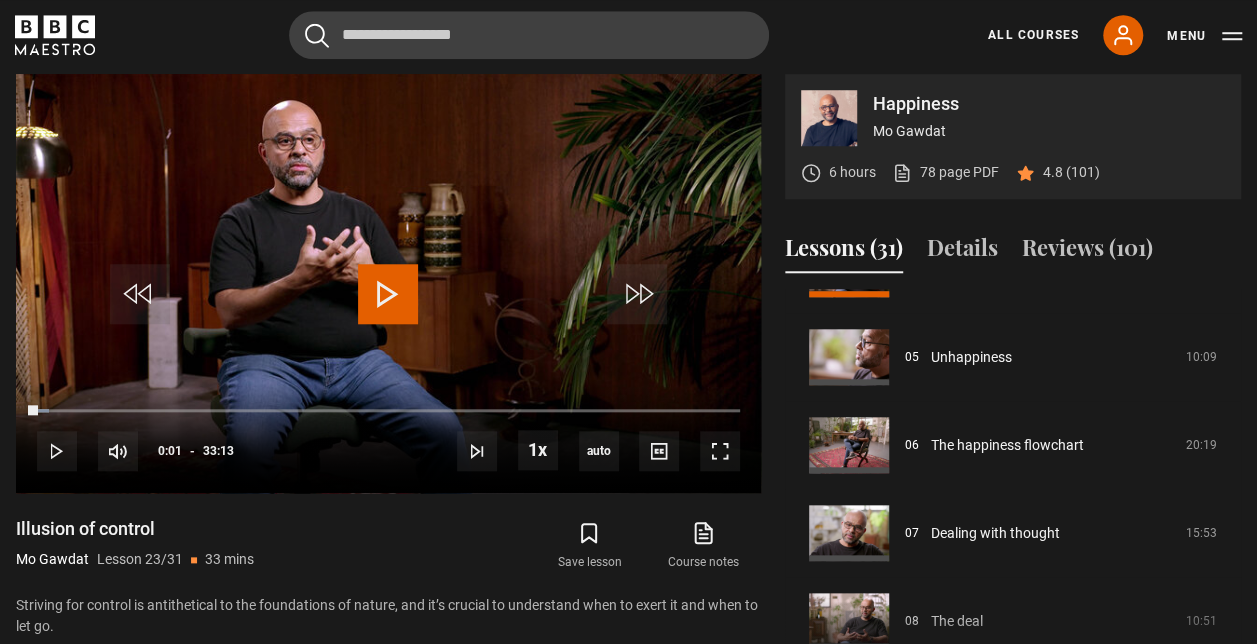 drag, startPoint x: 1234, startPoint y: 389, endPoint x: 1249, endPoint y: 538, distance: 149.75313 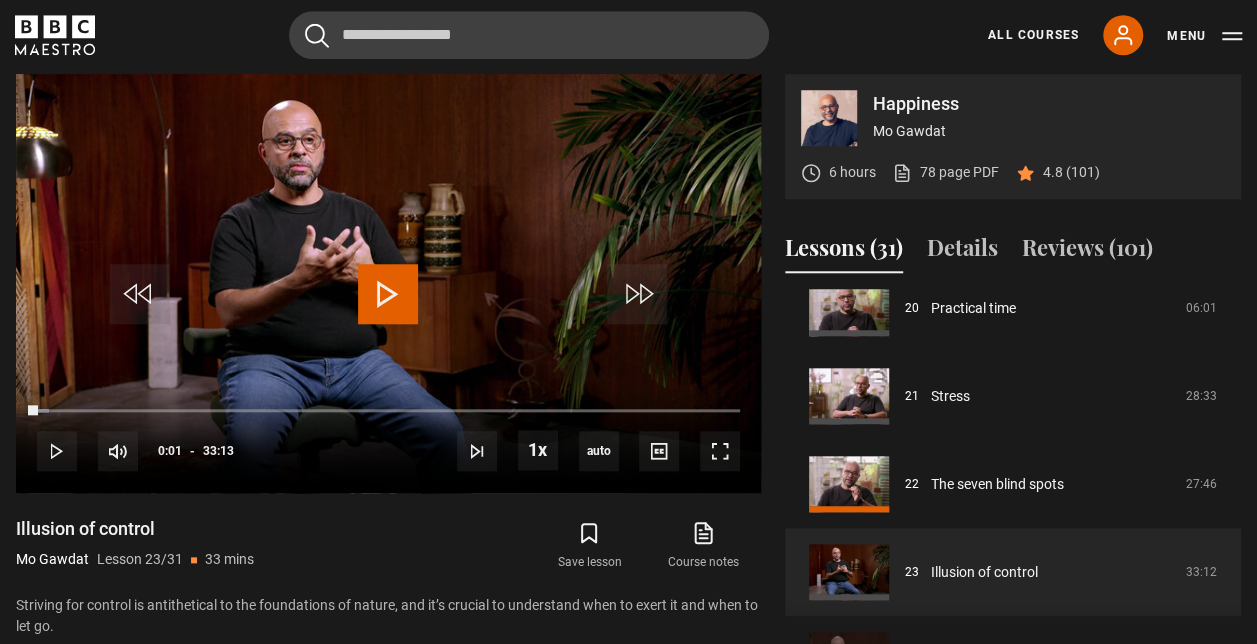 scroll, scrollTop: 1780, scrollLeft: 0, axis: vertical 